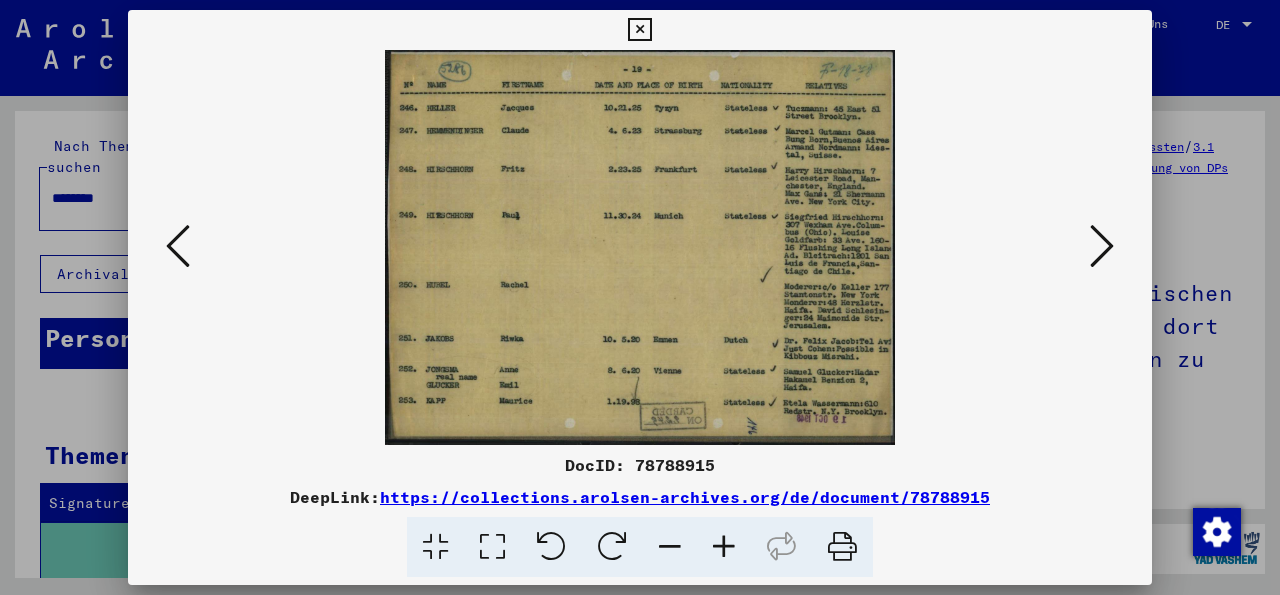 scroll, scrollTop: 0, scrollLeft: 0, axis: both 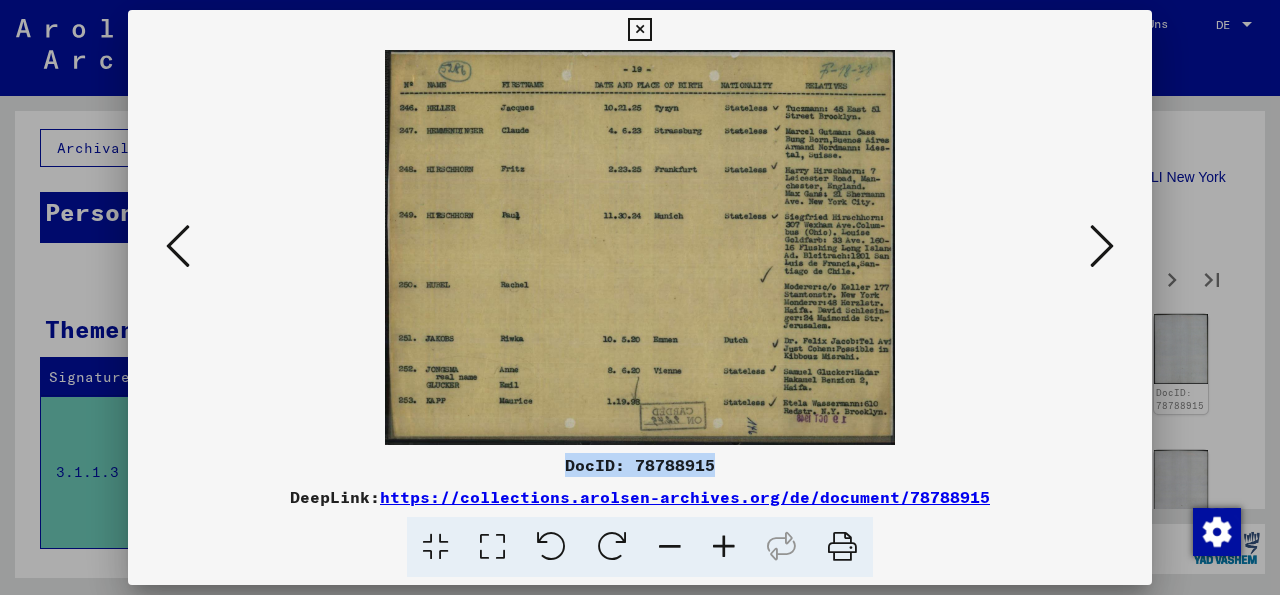 click at bounding box center (178, 246) 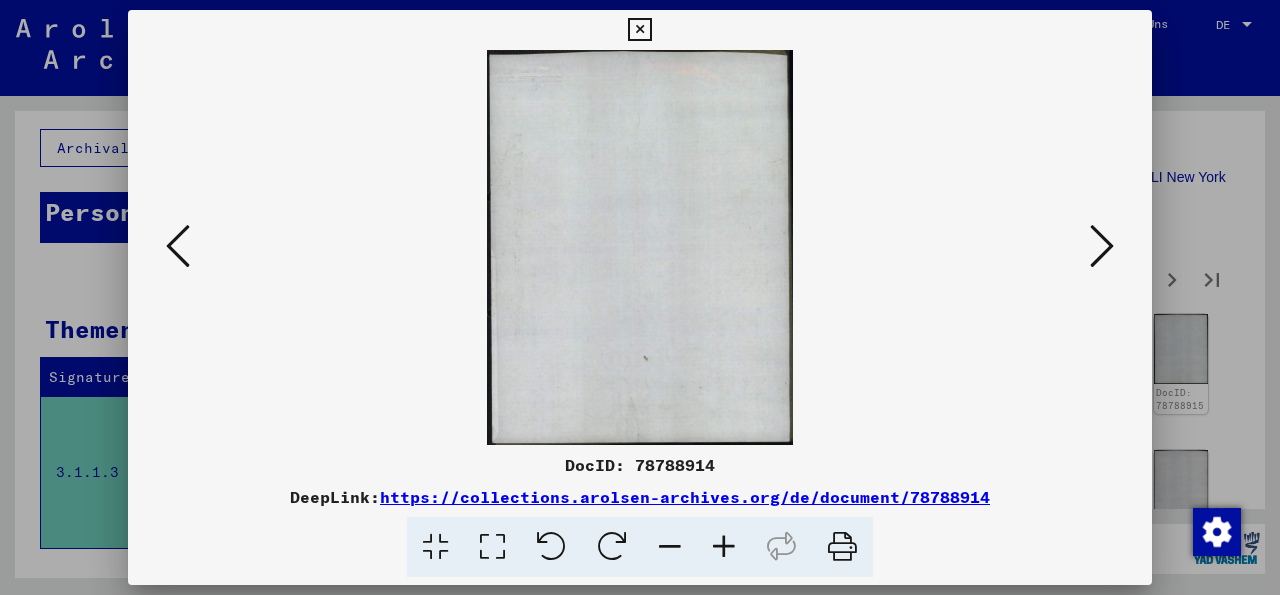 click at bounding box center (178, 246) 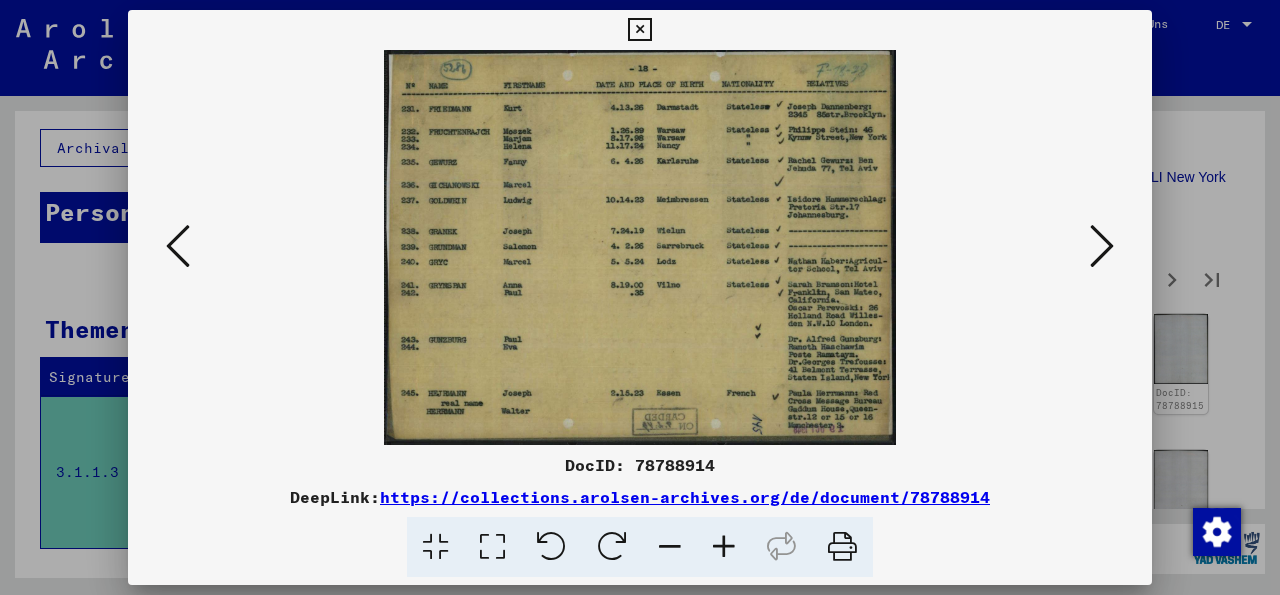 click at bounding box center (178, 246) 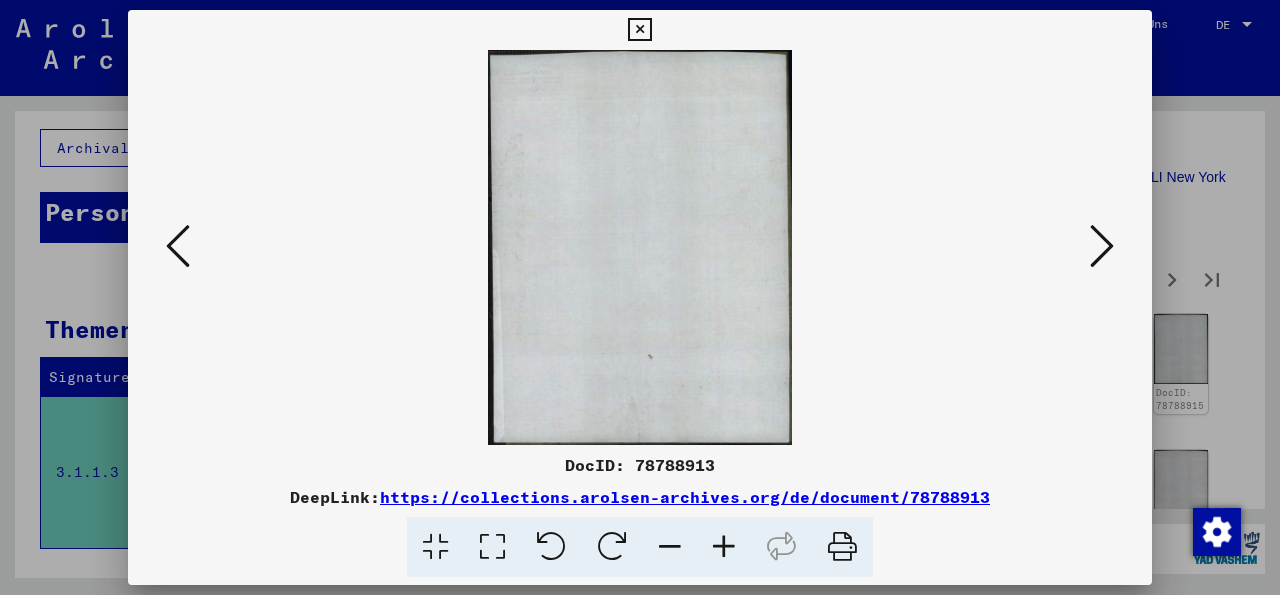 click at bounding box center (178, 246) 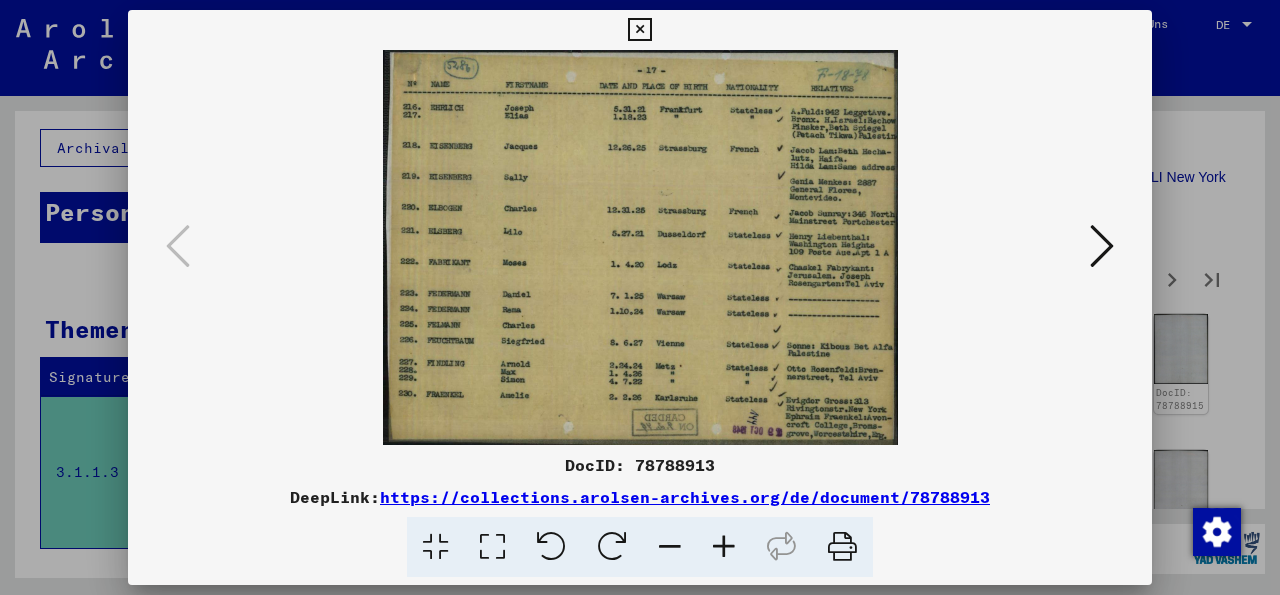 click at bounding box center [1102, 246] 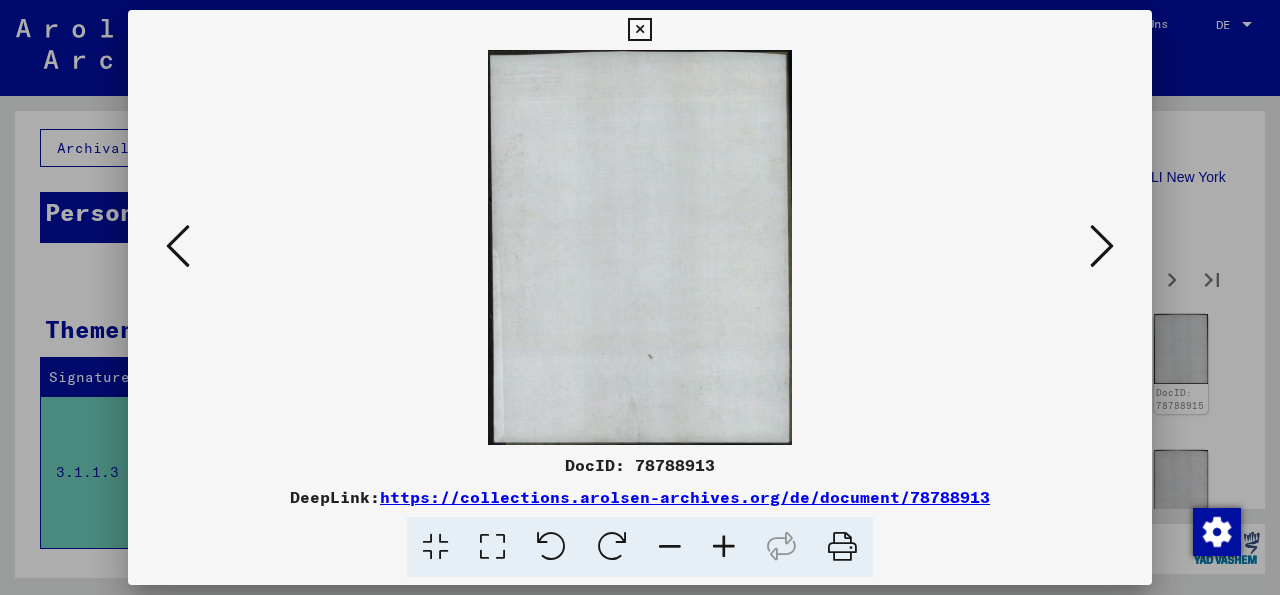 click at bounding box center [1102, 246] 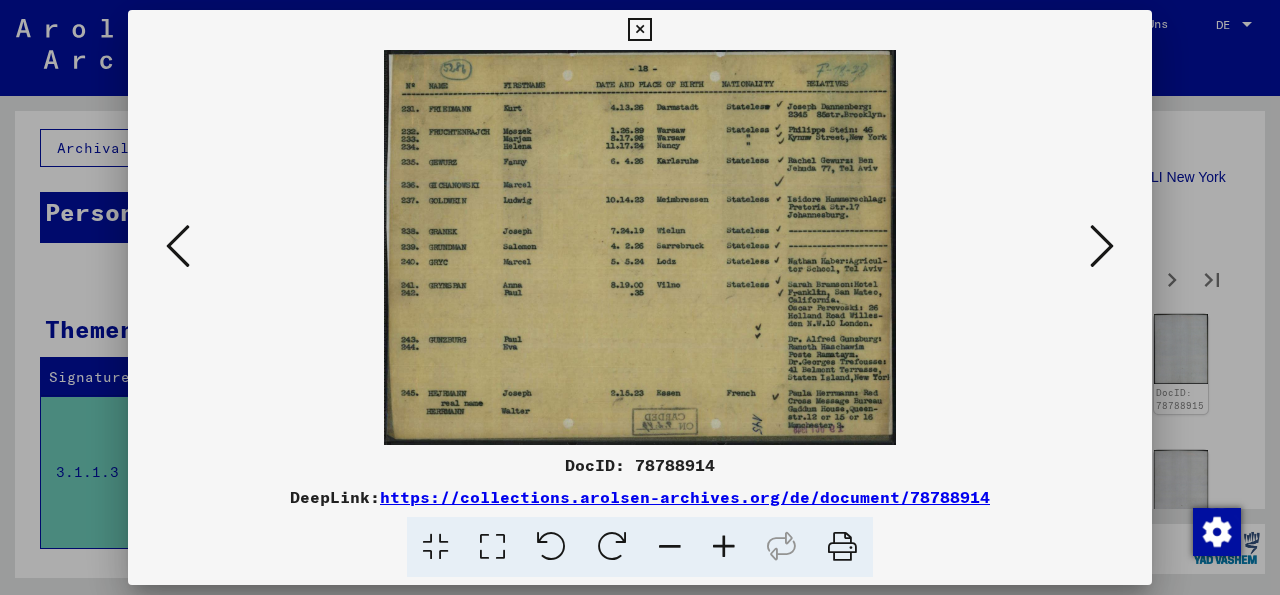 click at bounding box center (1102, 246) 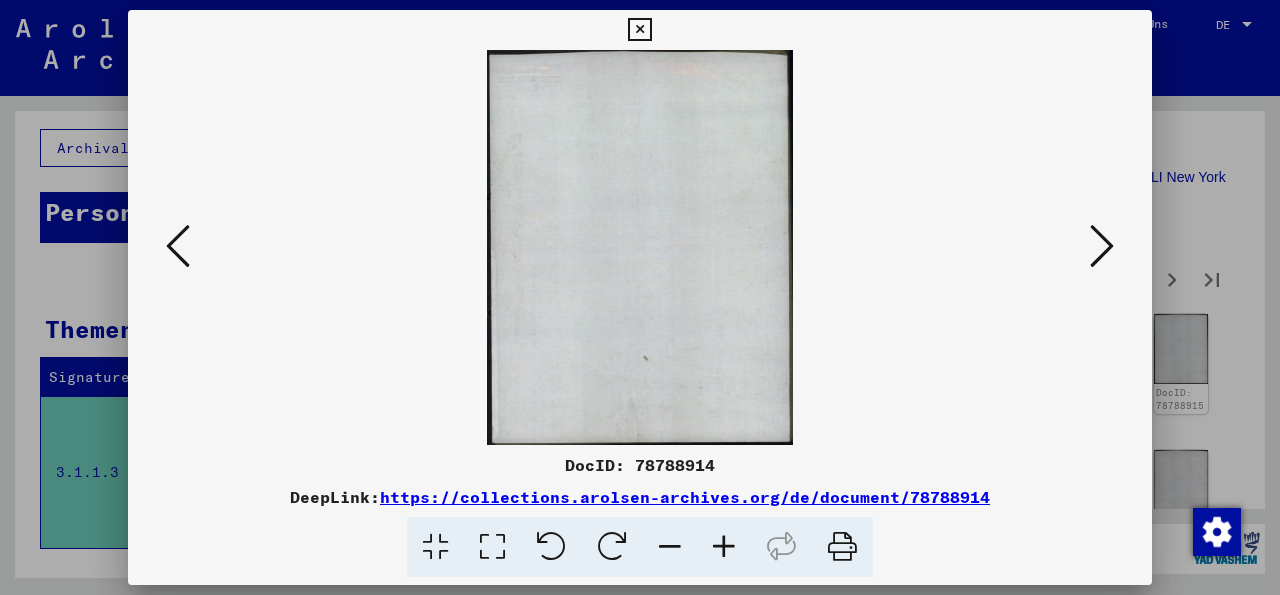 click at bounding box center (1102, 246) 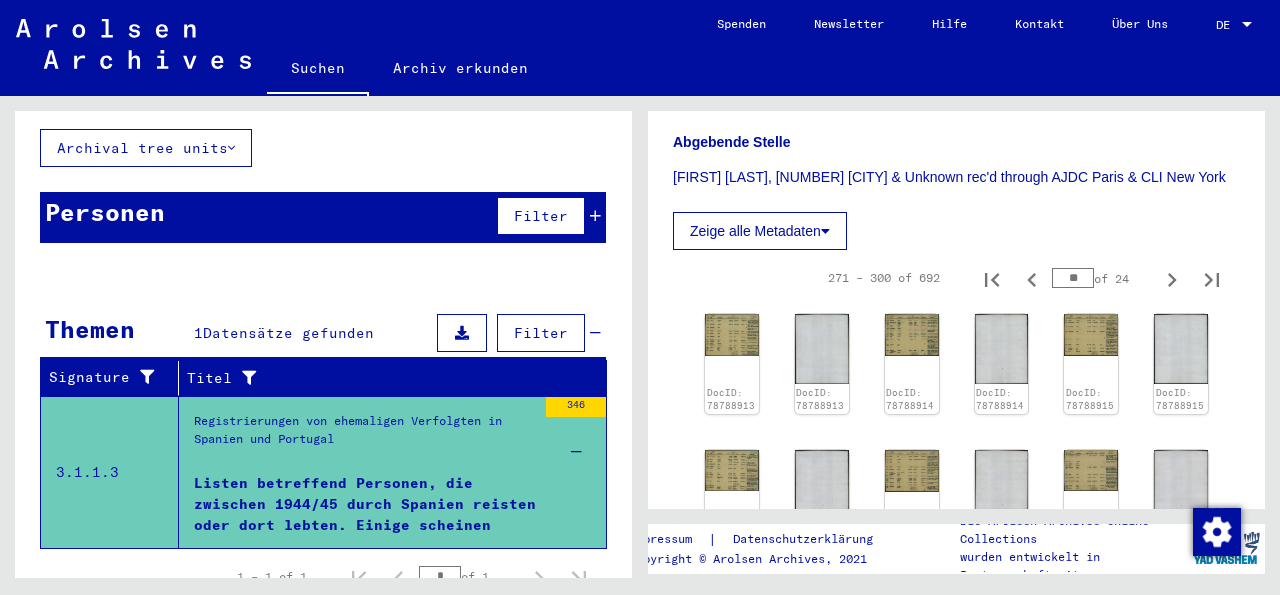 scroll, scrollTop: 0, scrollLeft: 0, axis: both 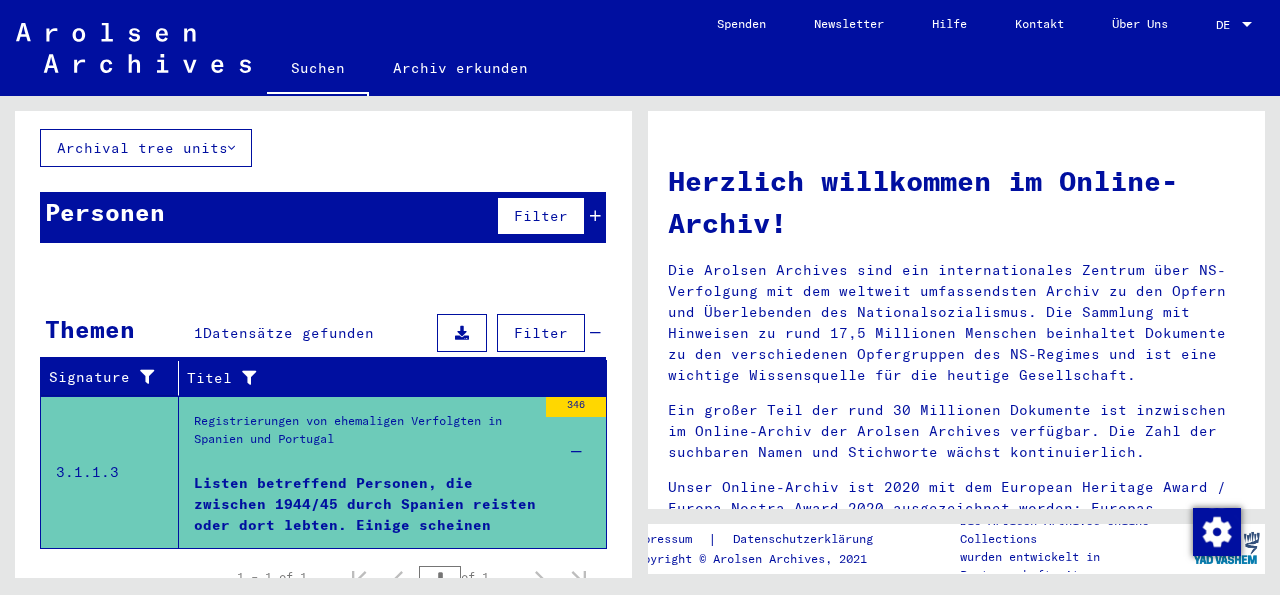 click on "Suchen" 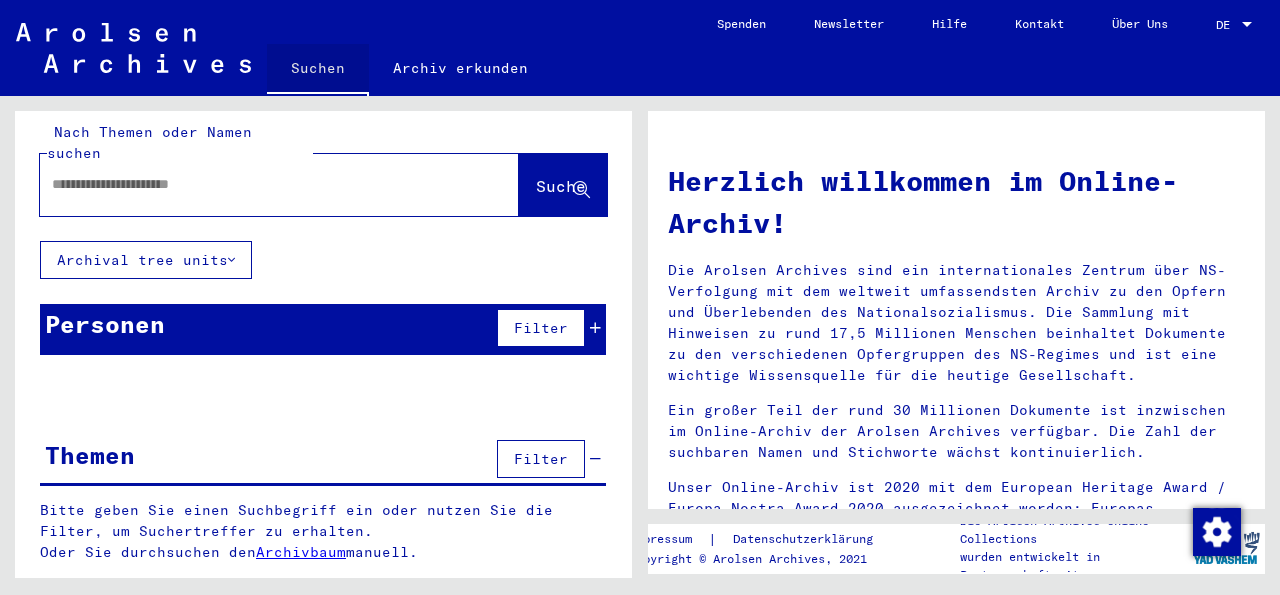 scroll, scrollTop: 0, scrollLeft: 0, axis: both 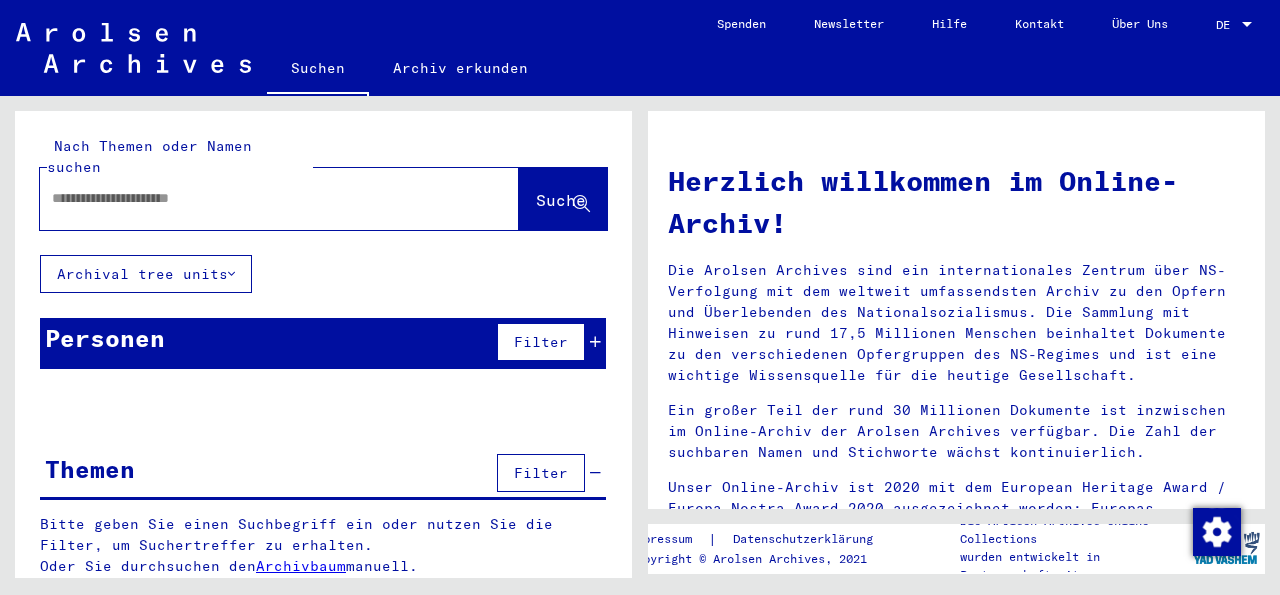 click 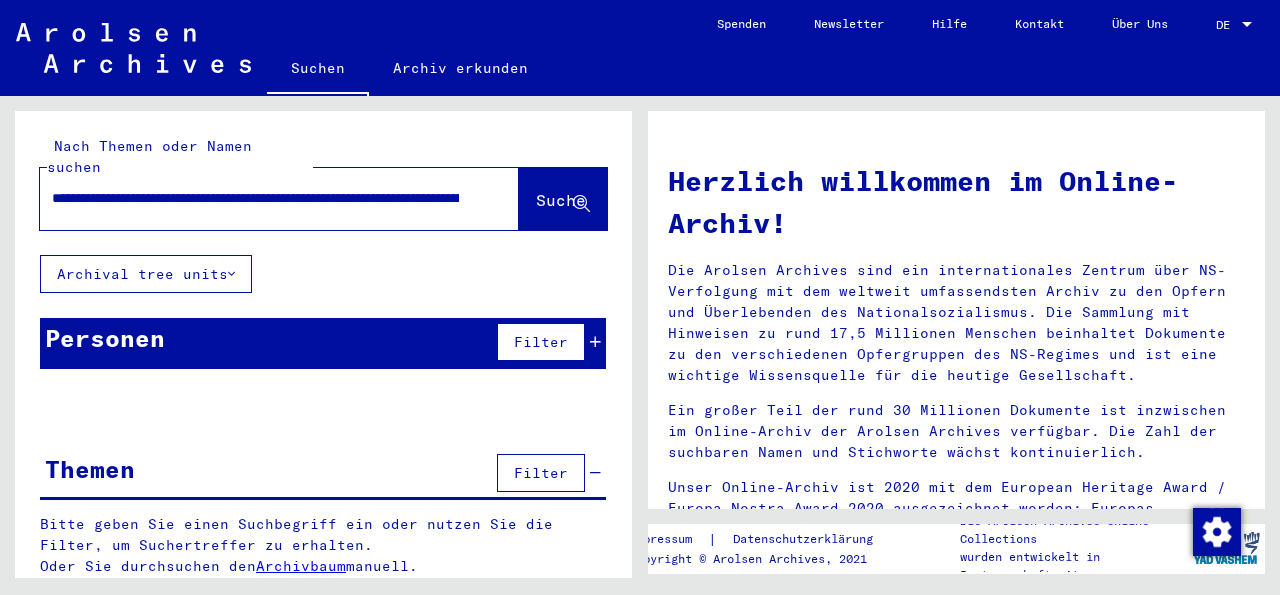 click on "**********" at bounding box center (255, 198) 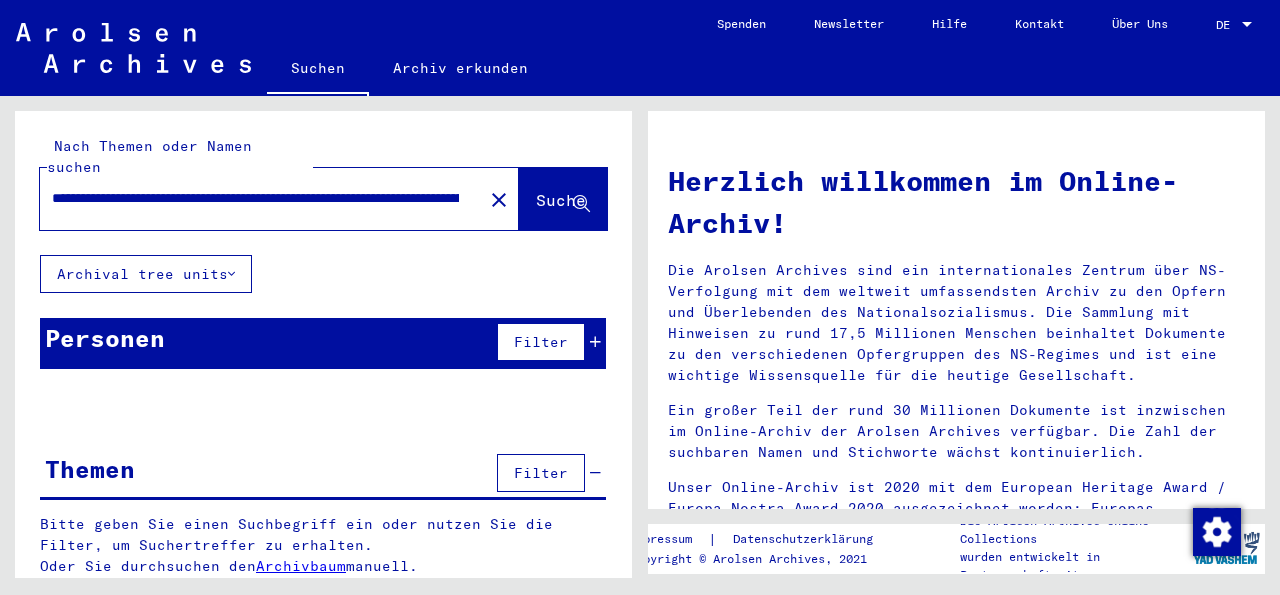 scroll, scrollTop: 0, scrollLeft: 1853, axis: horizontal 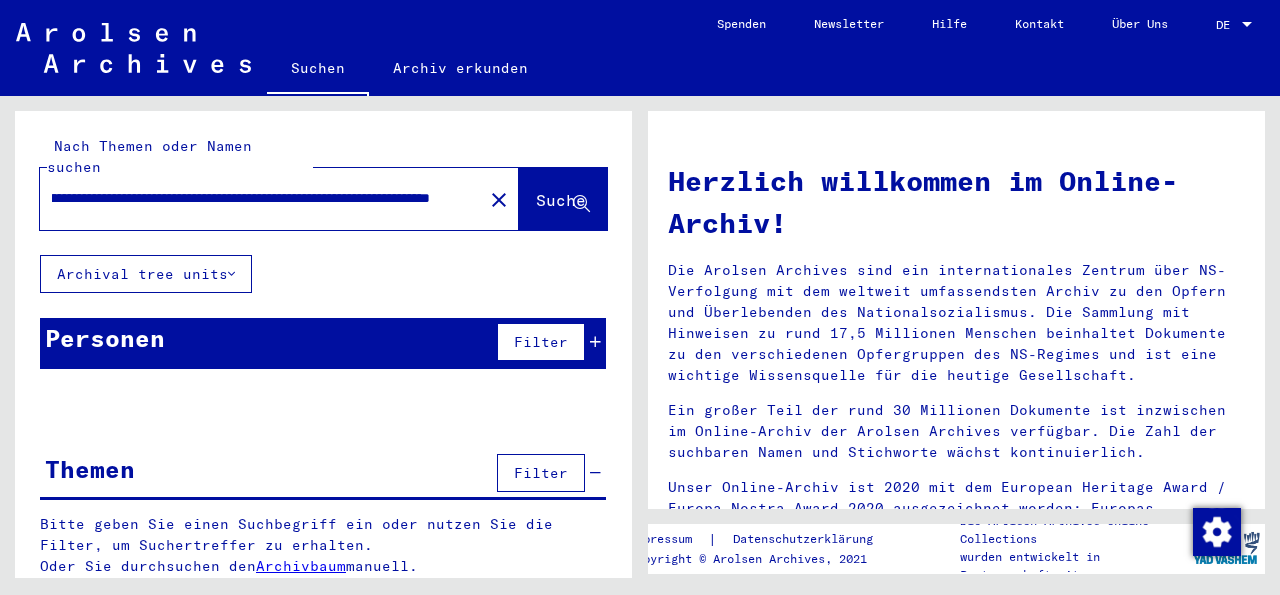 click on "**********" at bounding box center [241, 198] 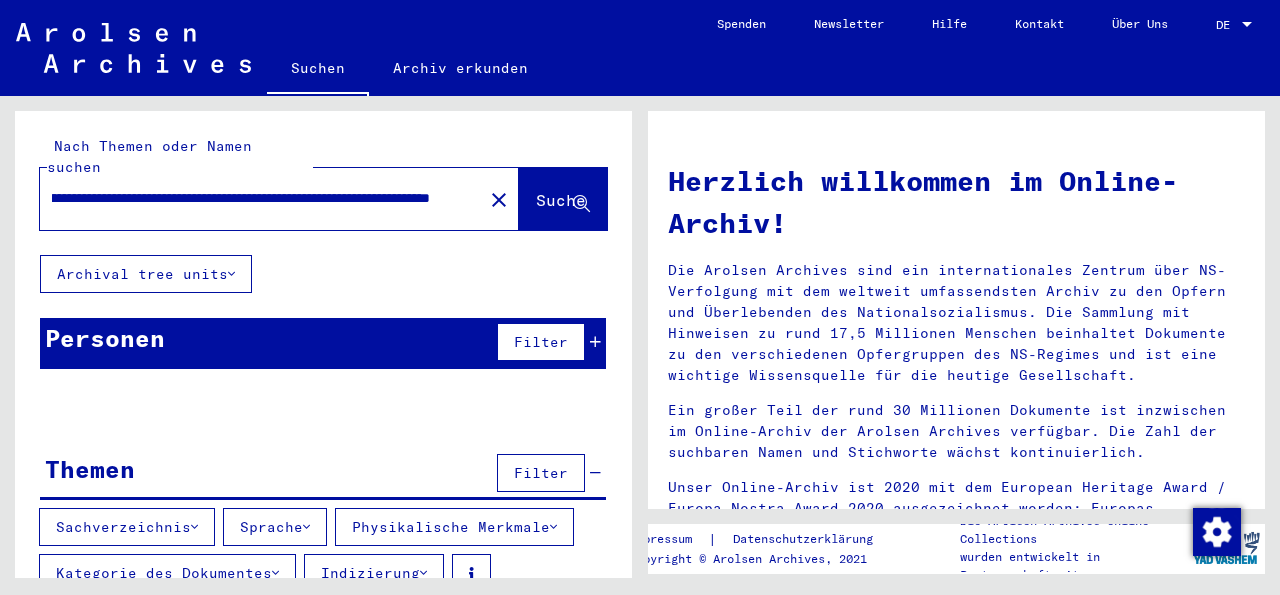 click on "**********" 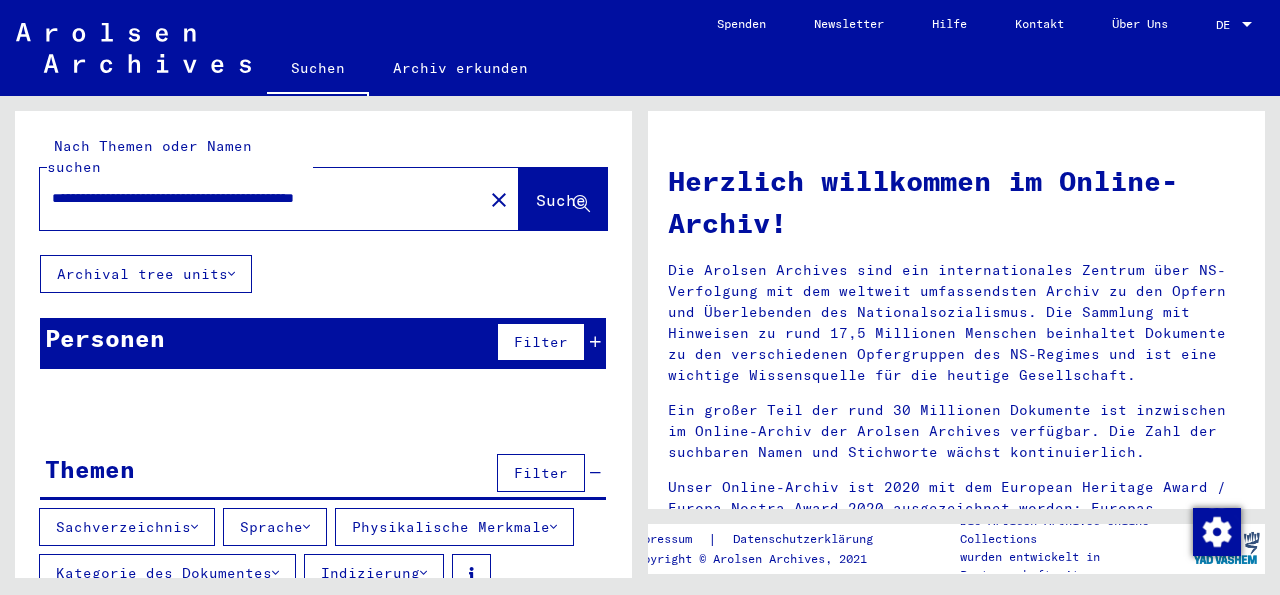 scroll, scrollTop: 0, scrollLeft: 0, axis: both 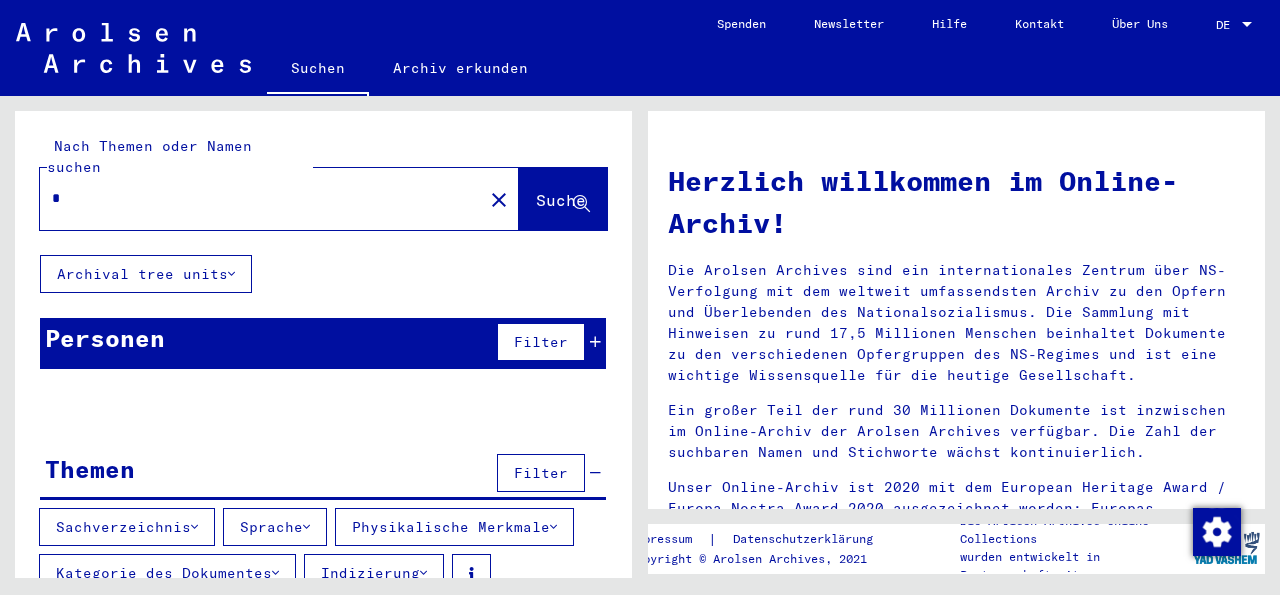 paste on "*******" 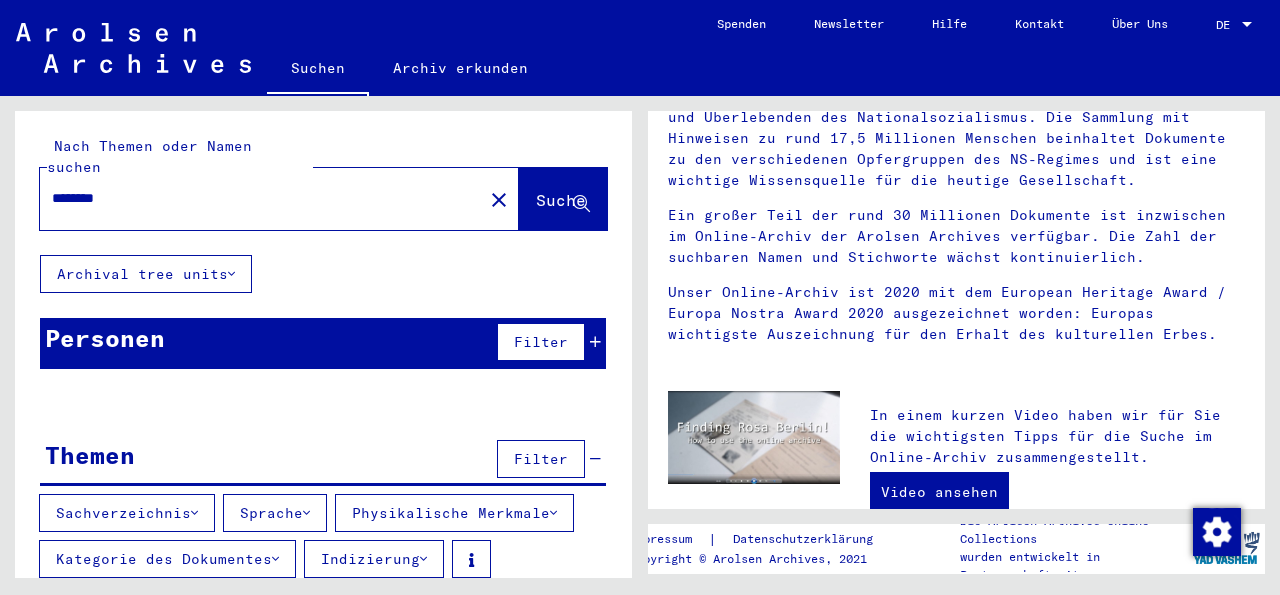 scroll, scrollTop: 200, scrollLeft: 0, axis: vertical 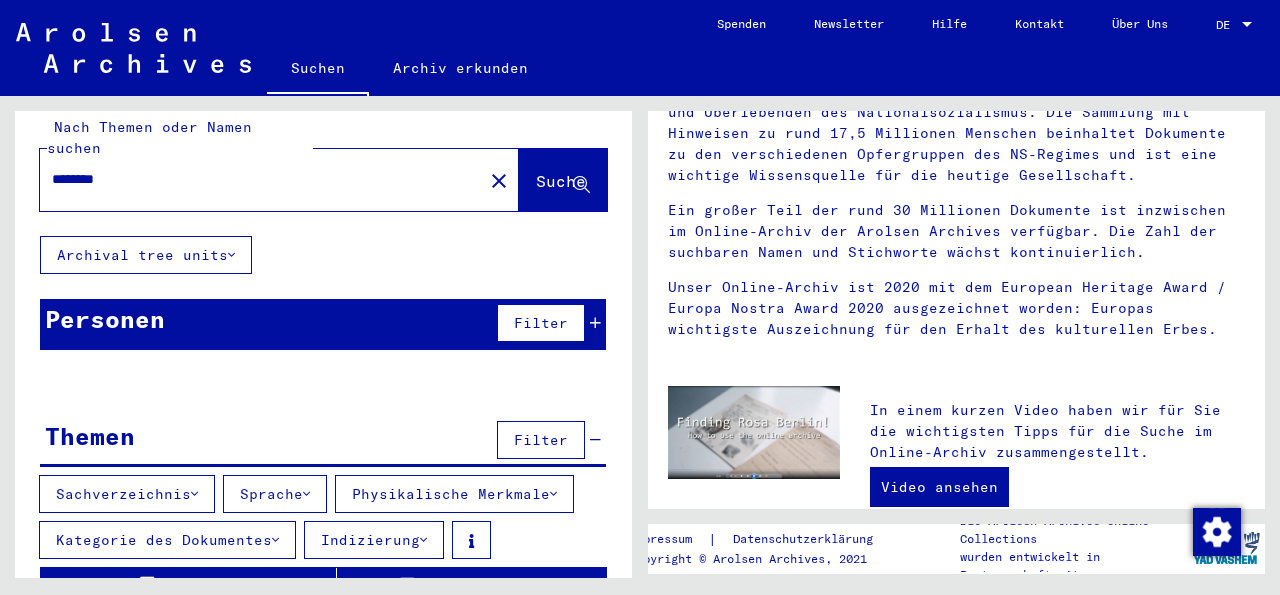 click on "Suche" 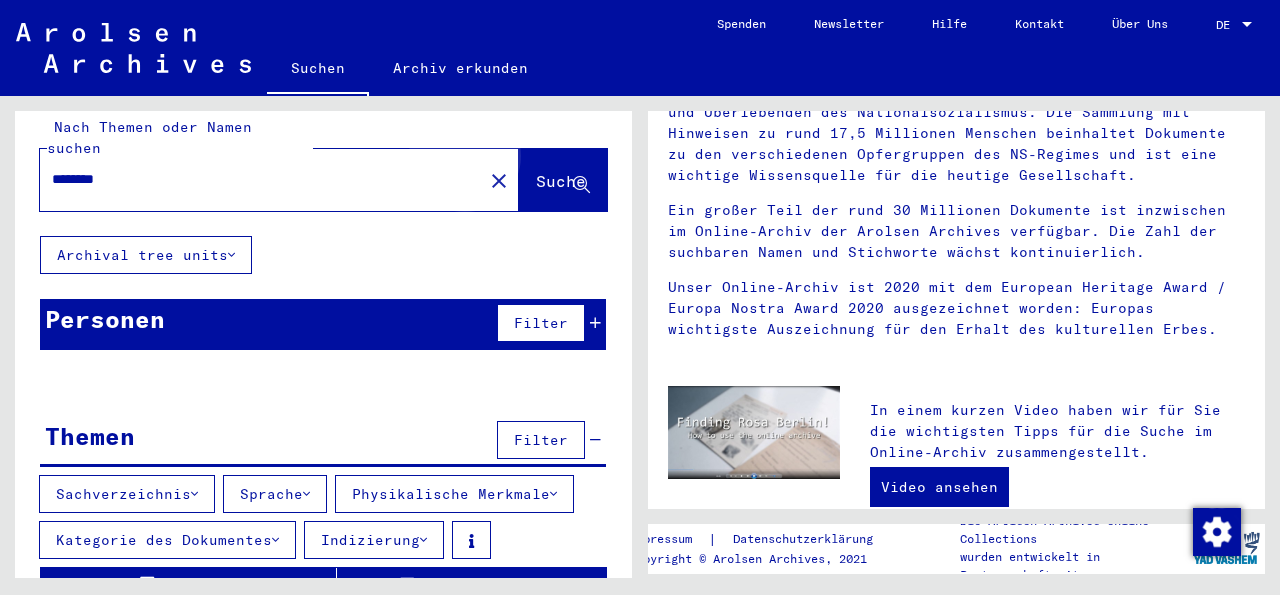 click on "Suche" 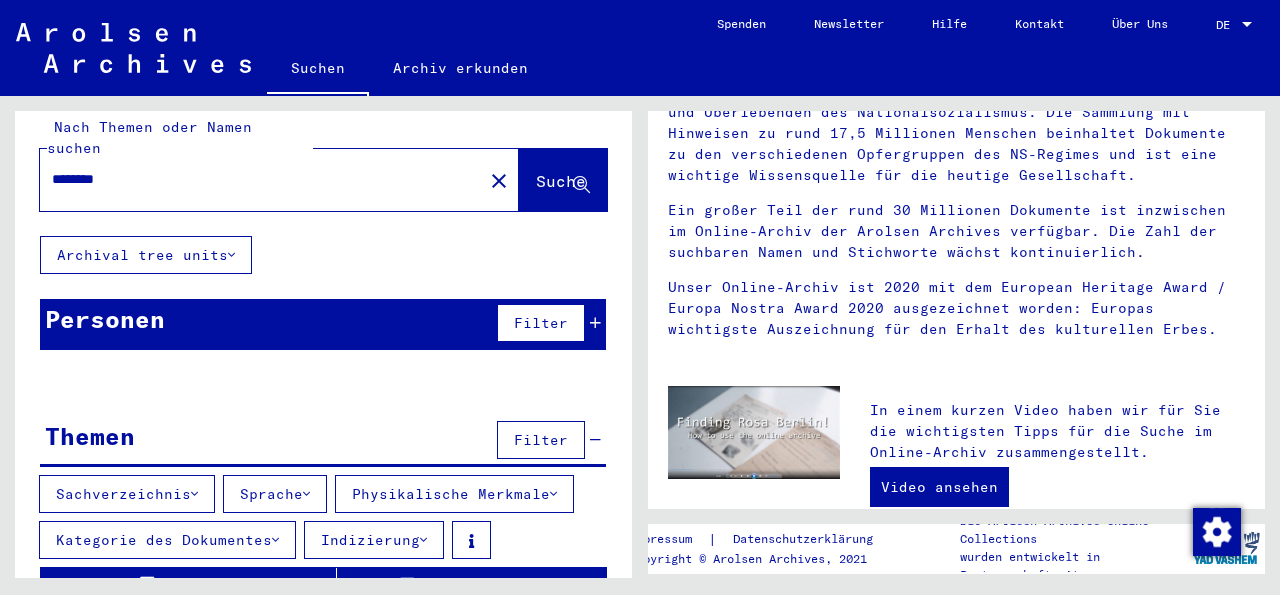 scroll, scrollTop: 0, scrollLeft: 0, axis: both 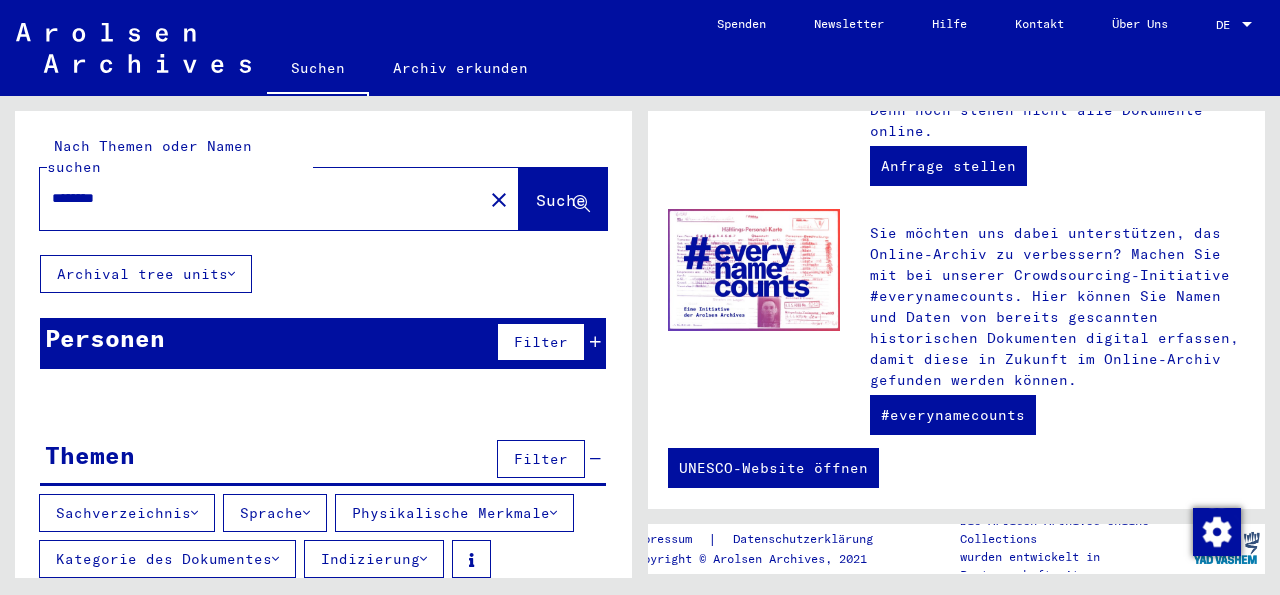 click on "Archival tree units" 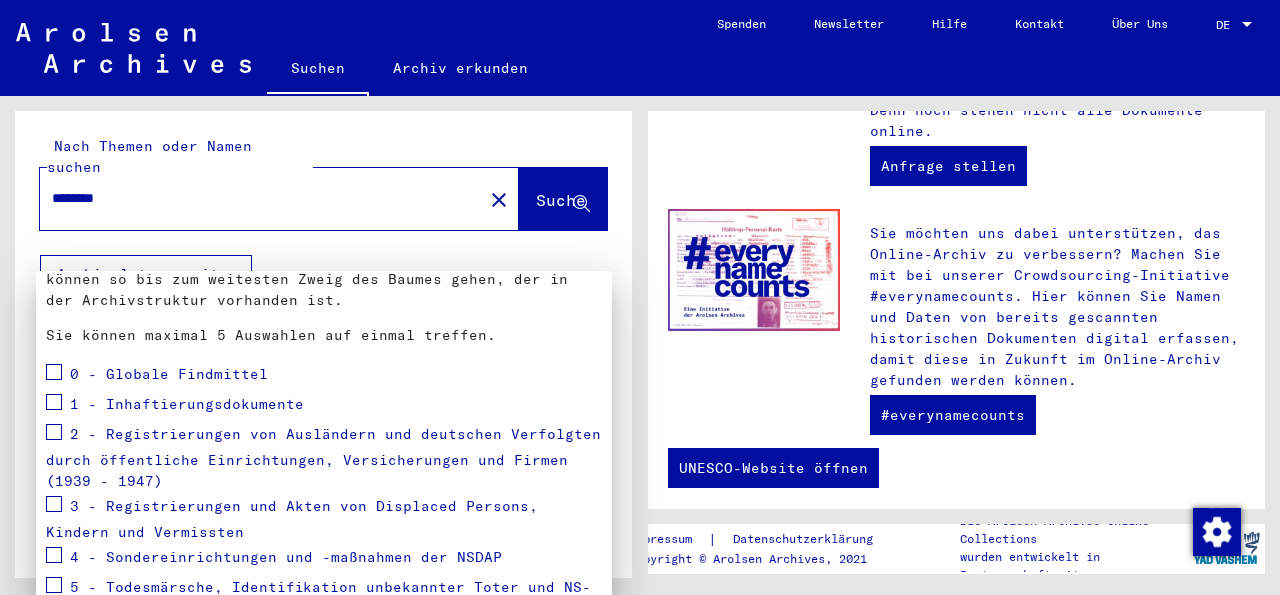 scroll, scrollTop: 165, scrollLeft: 0, axis: vertical 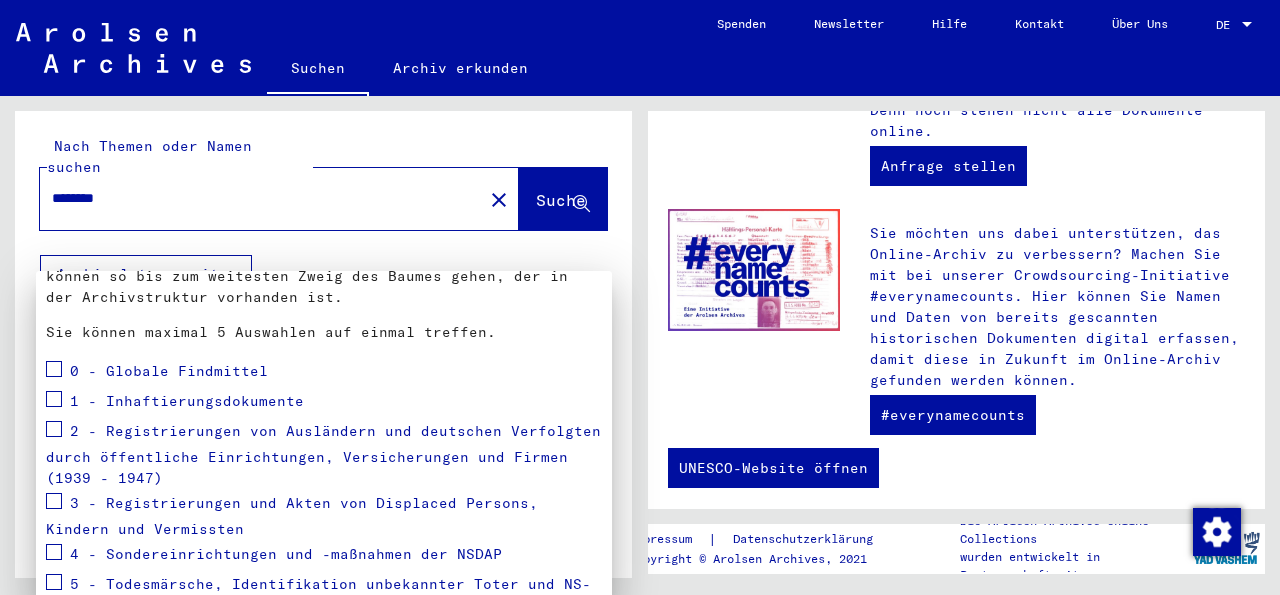 click on "3 - Registrierungen und Akten von Displaced Persons, Kindern und Vermissten" at bounding box center [292, 515] 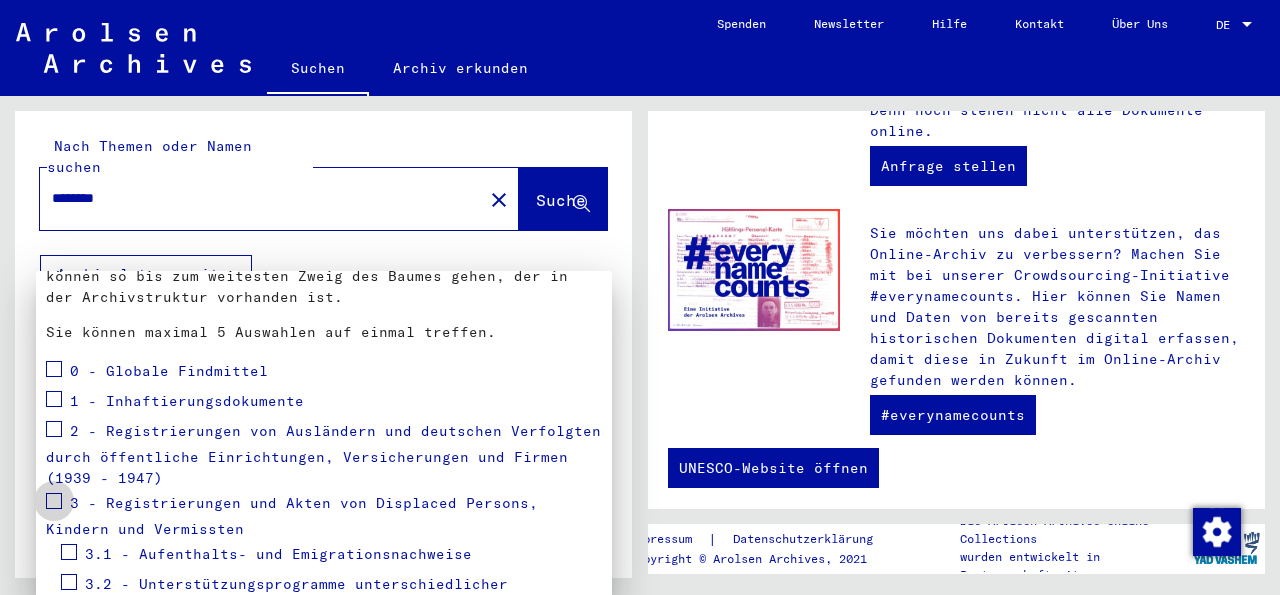 click at bounding box center [54, 501] 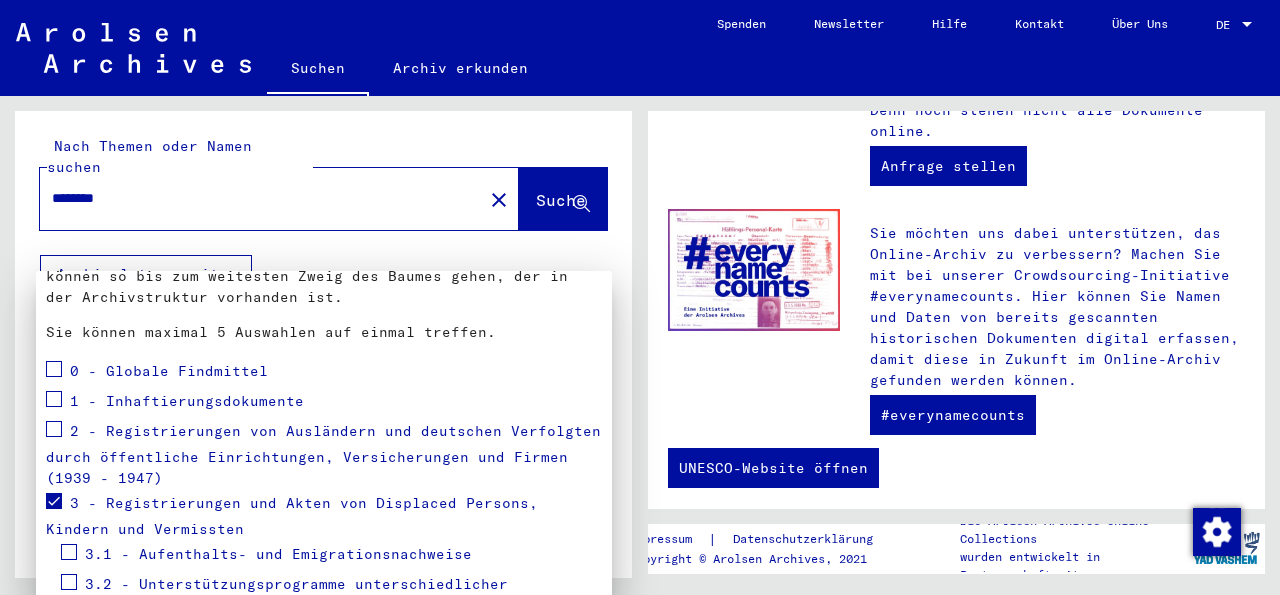 click at bounding box center (640, 297) 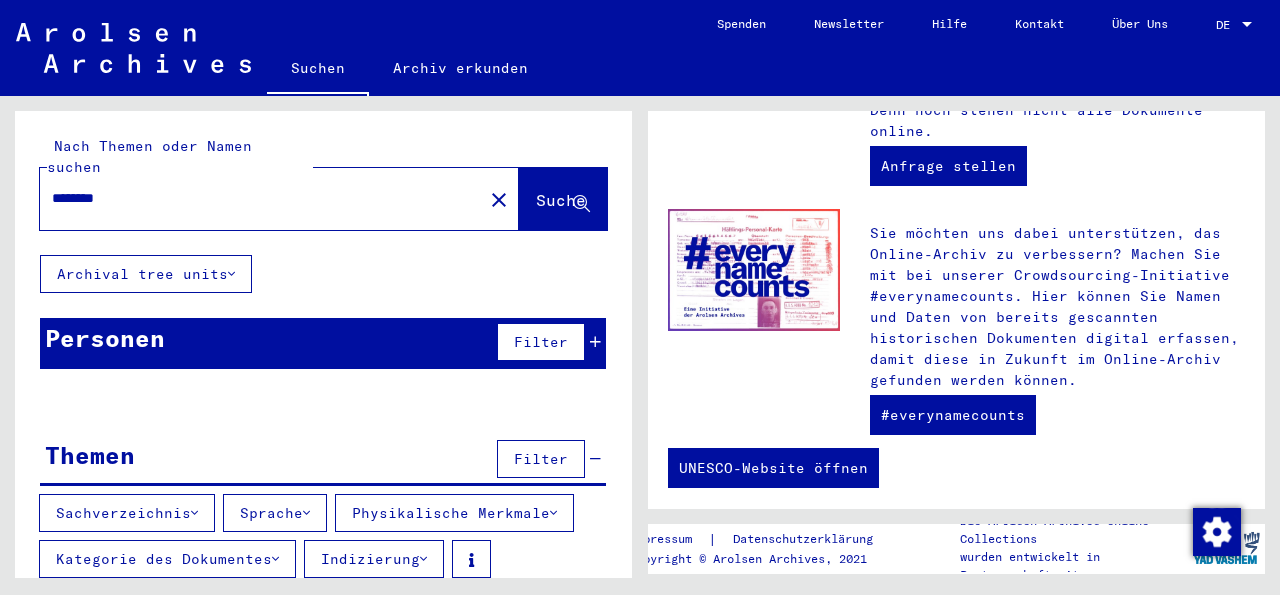 scroll, scrollTop: 19, scrollLeft: 0, axis: vertical 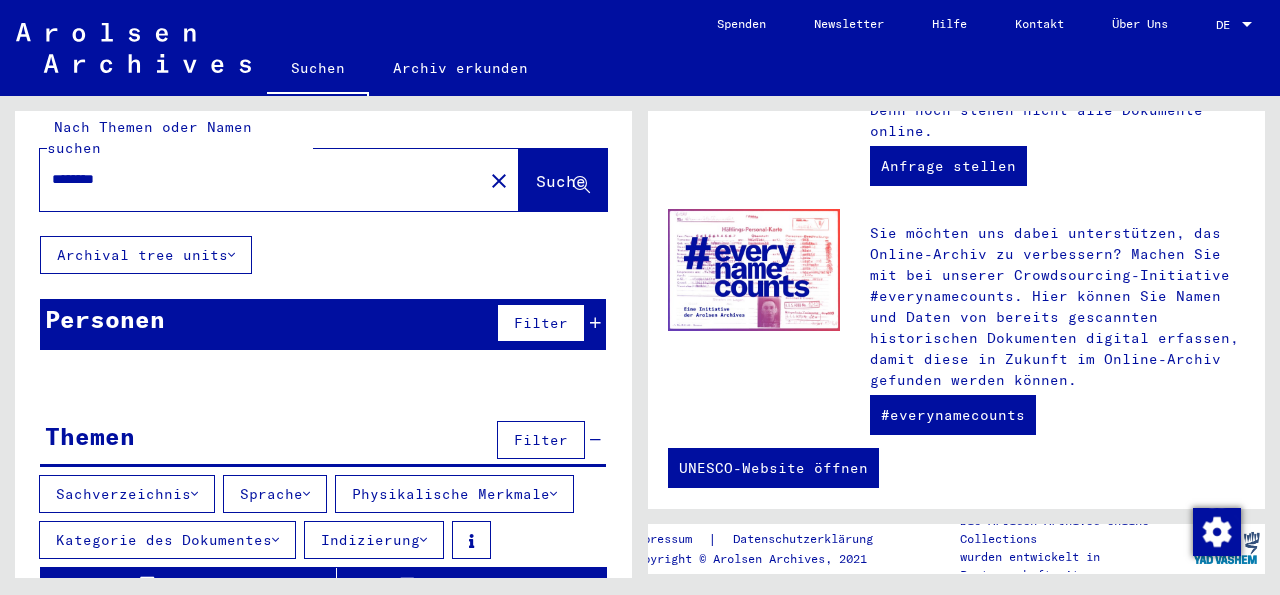 click on "********" at bounding box center [241, 179] 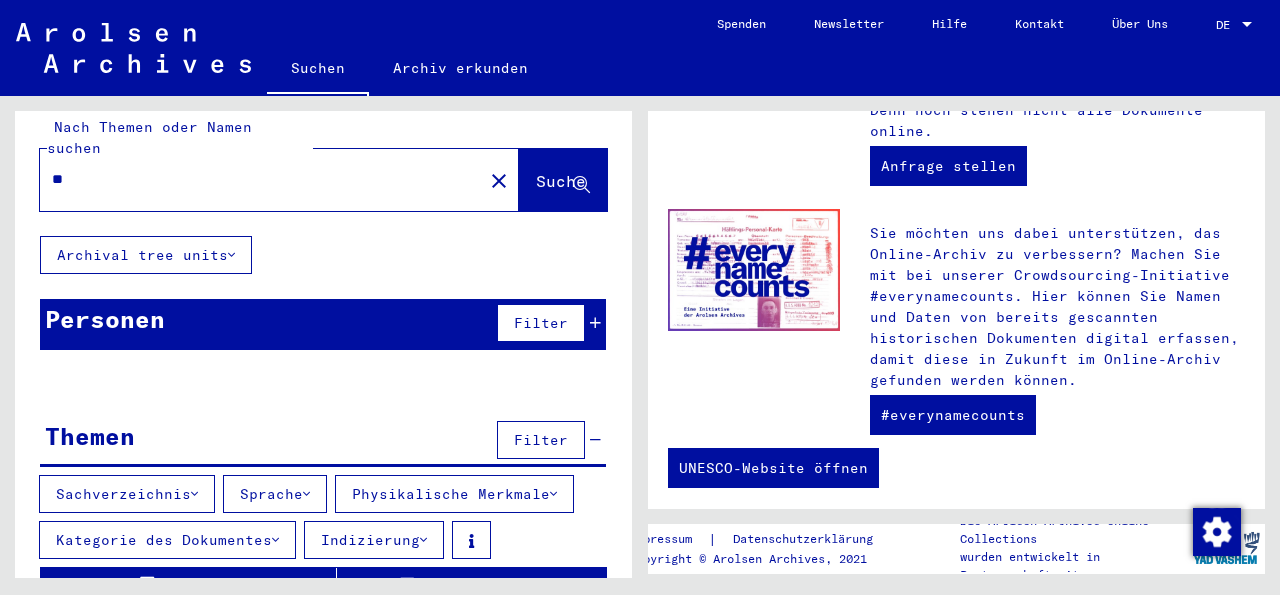 type on "*" 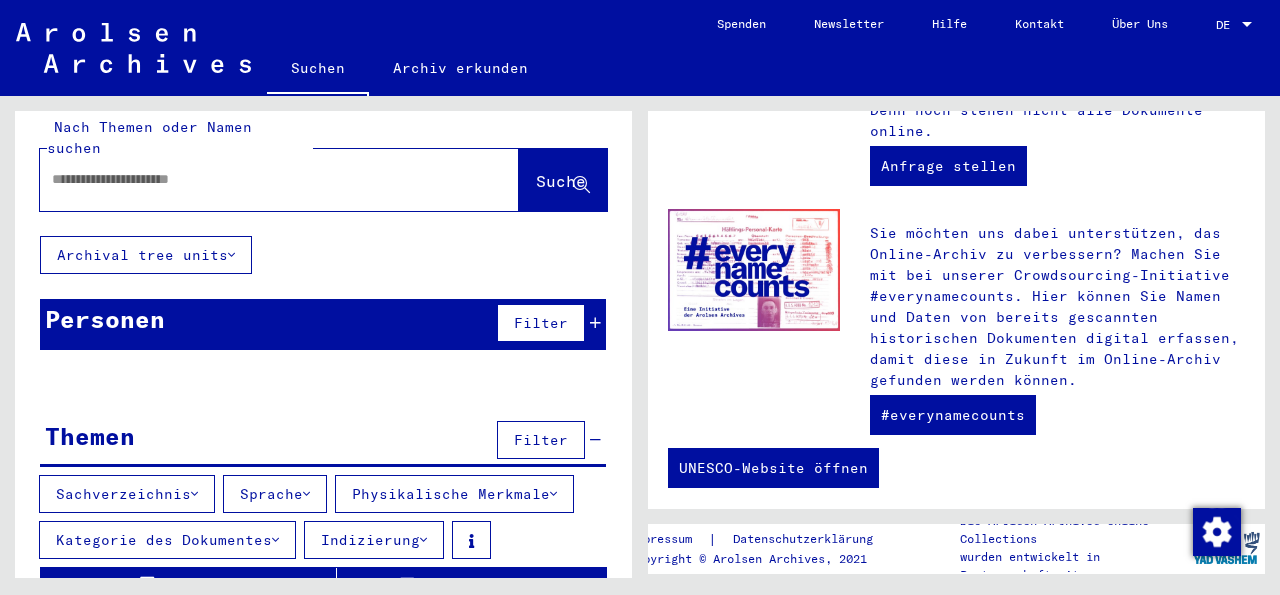 click on "Archival tree units" 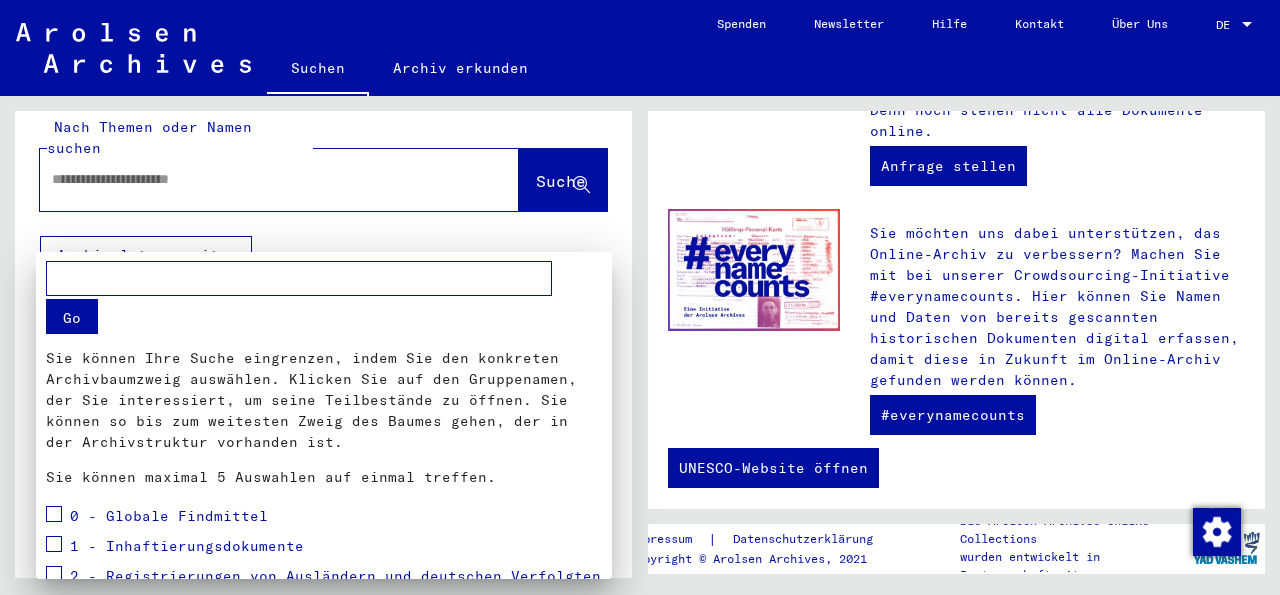 click on "Go" at bounding box center (72, 316) 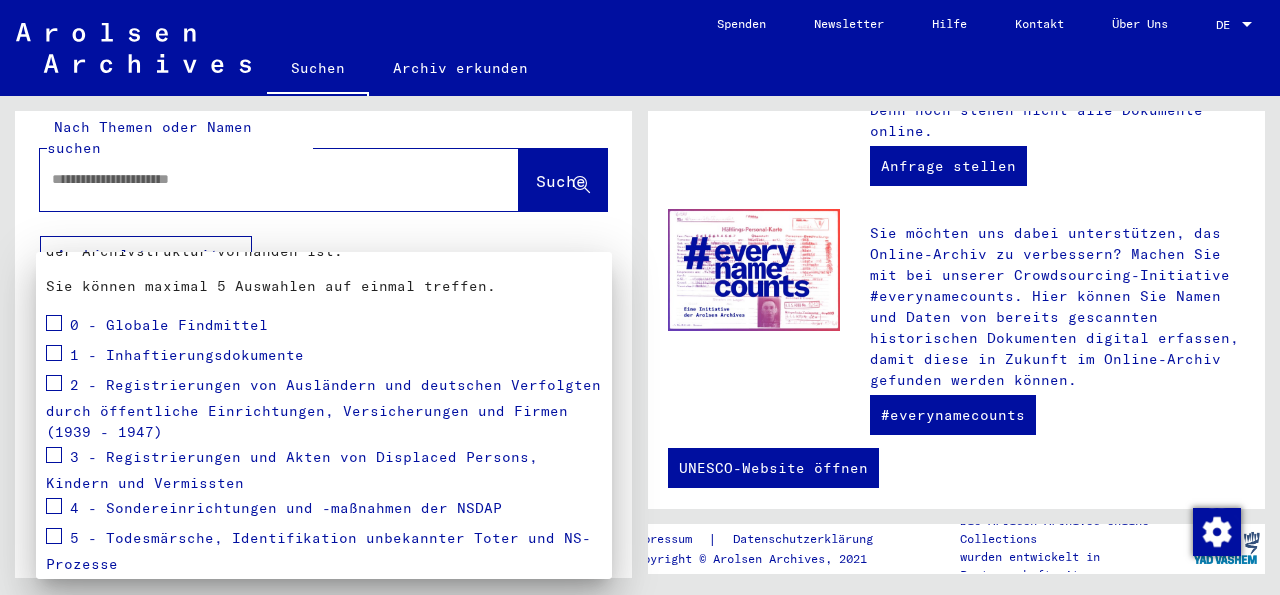 scroll, scrollTop: 203, scrollLeft: 0, axis: vertical 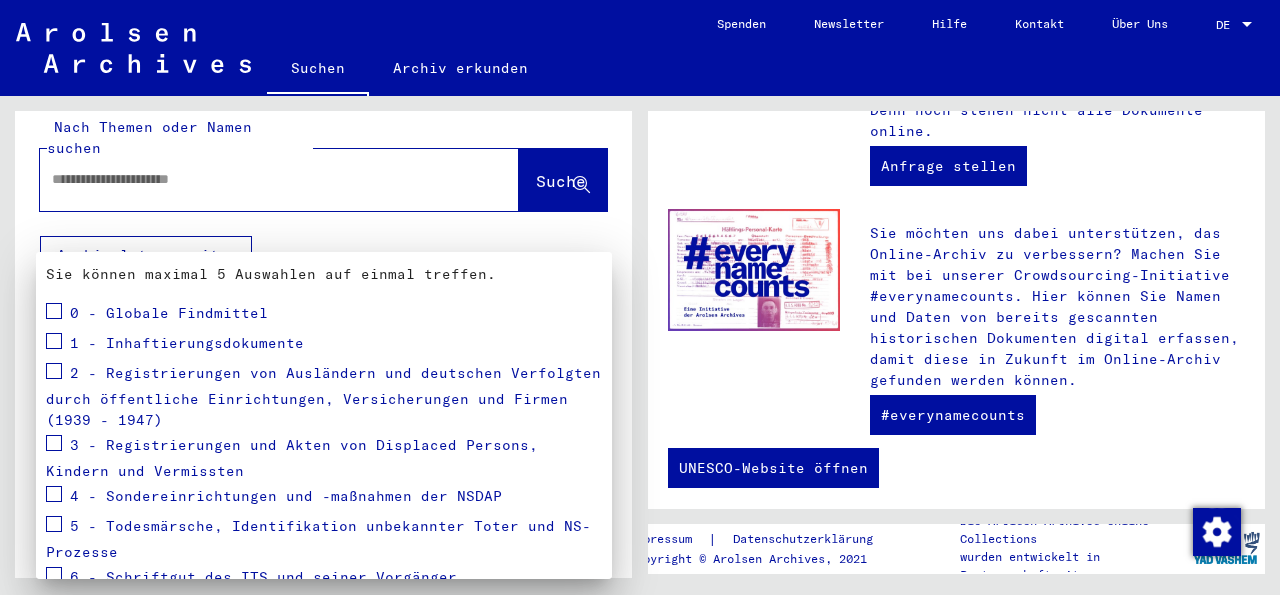 click at bounding box center [54, 443] 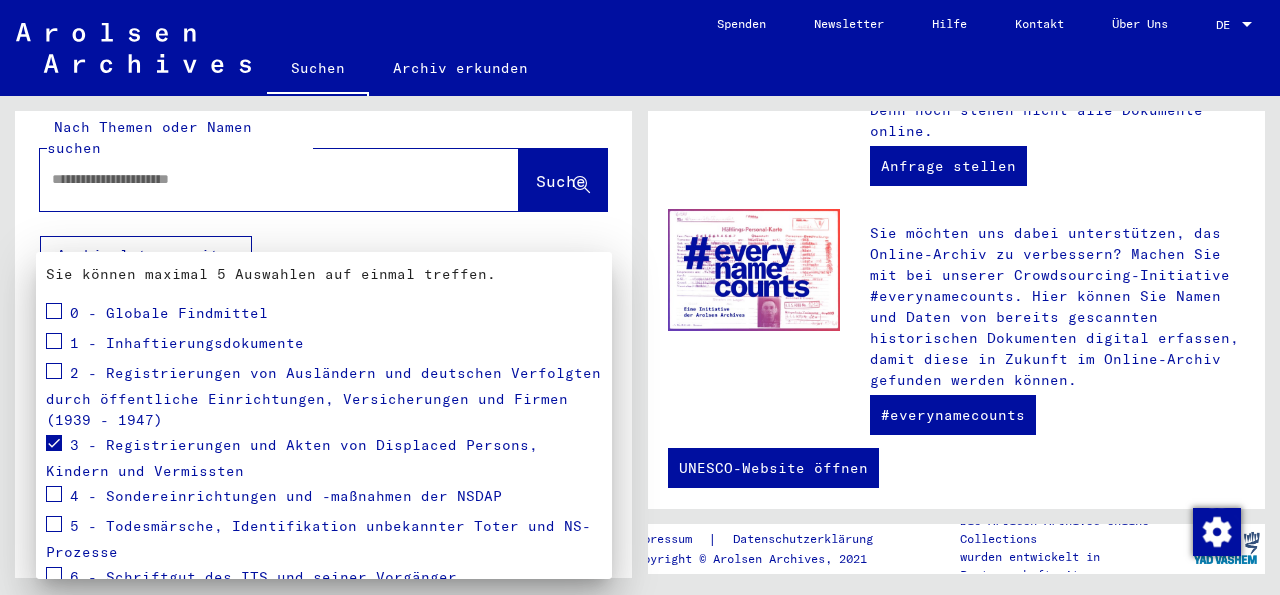 click on "3 - Registrierungen und Akten von Displaced Persons, Kindern und Vermissten" at bounding box center [292, 458] 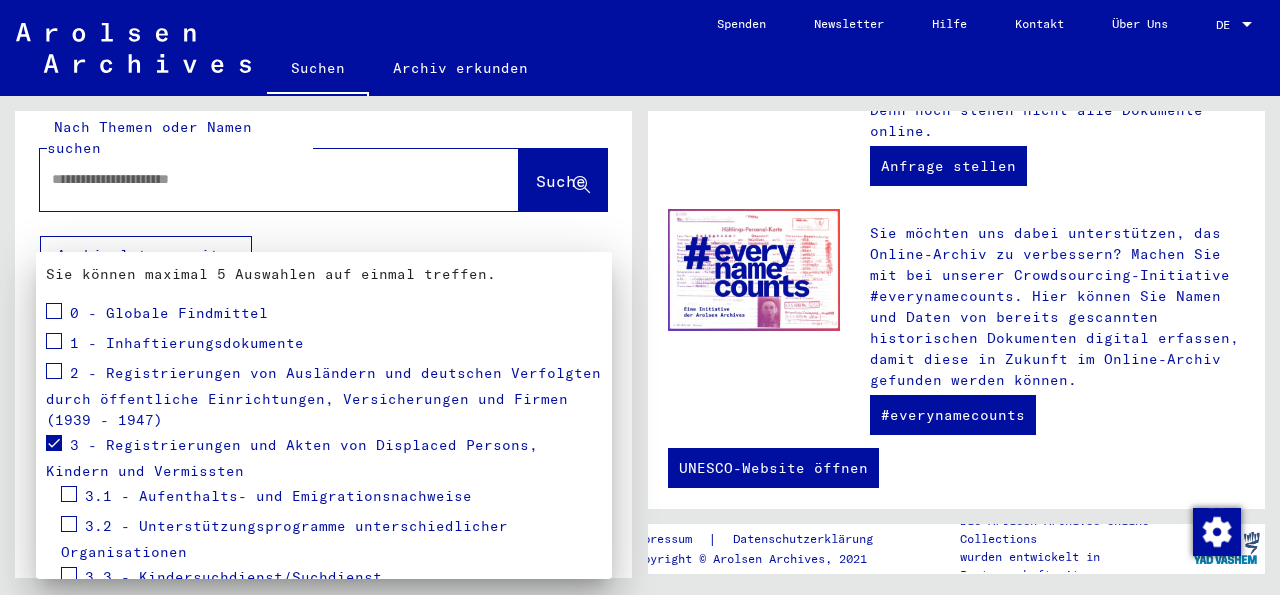 click on "3.1 - Aufenthalts- und Emigrationsnachweise" at bounding box center [278, 496] 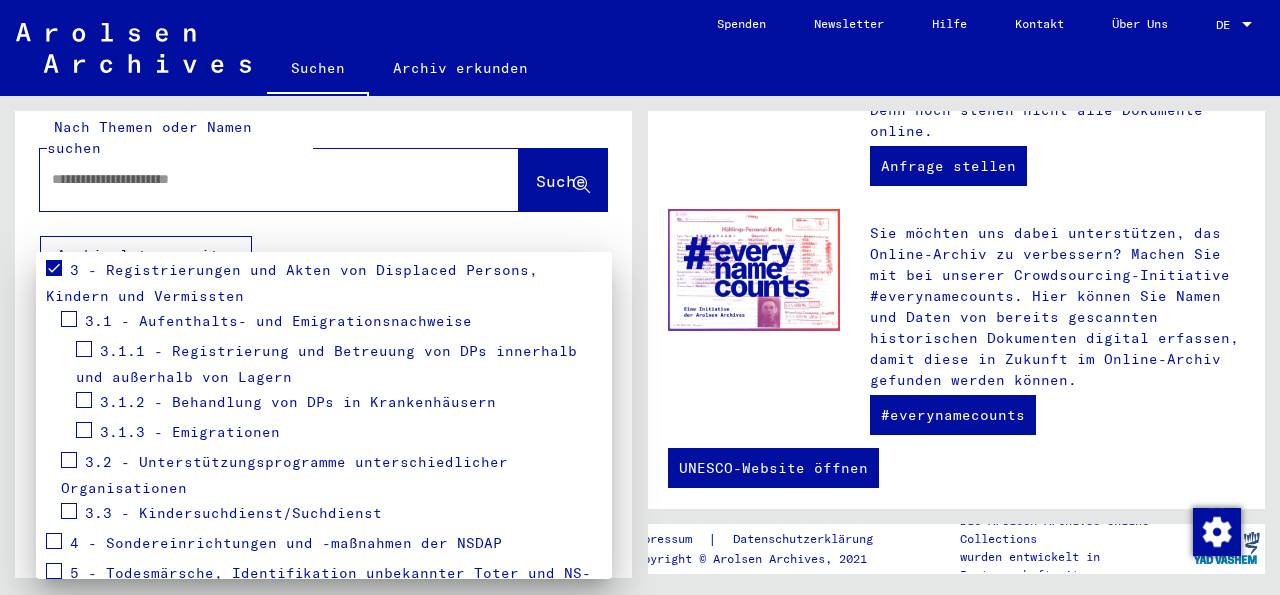scroll, scrollTop: 384, scrollLeft: 0, axis: vertical 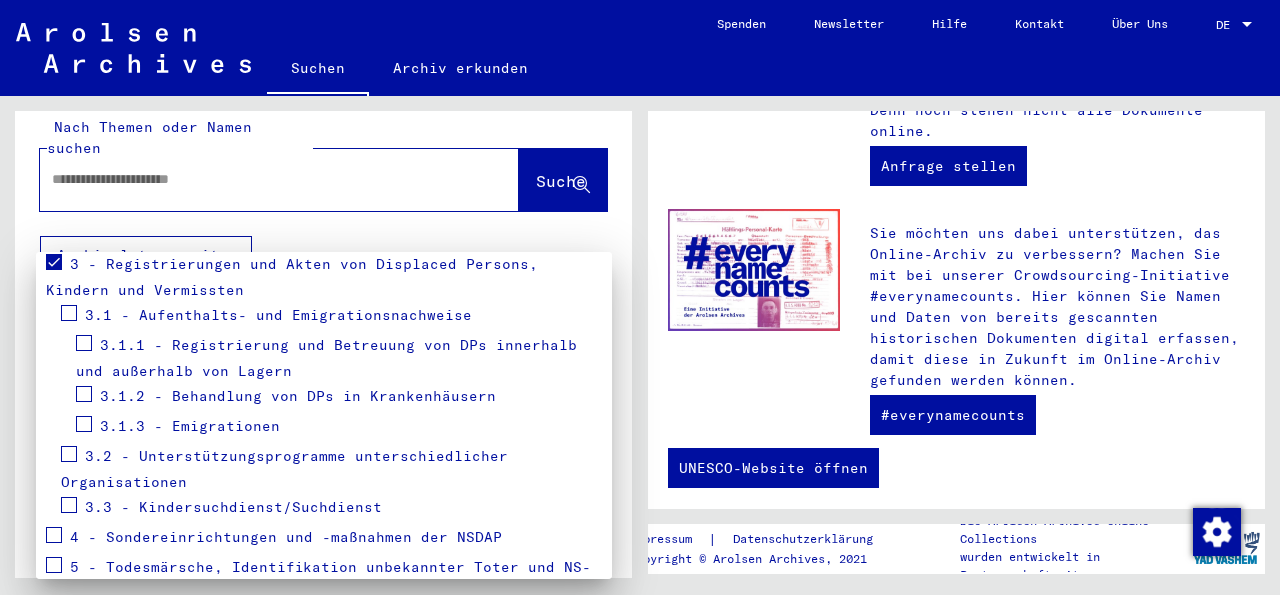 click on "3.1.1 - Registrierung und Betreuung von DPs innerhalb und außerhalb von Lagern" at bounding box center [326, 358] 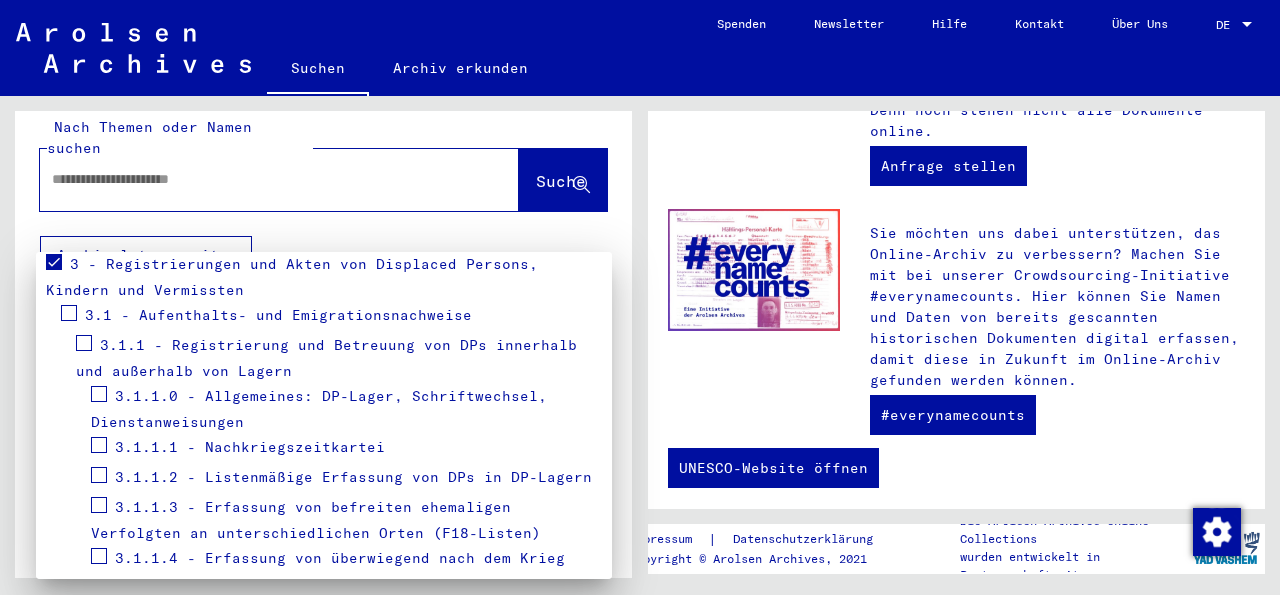 click on "3.1.1.3 - Erfassung von befreiten ehemaligen Verfolgten an unterschiedlichen Orten (F18-Listen)" at bounding box center [316, 520] 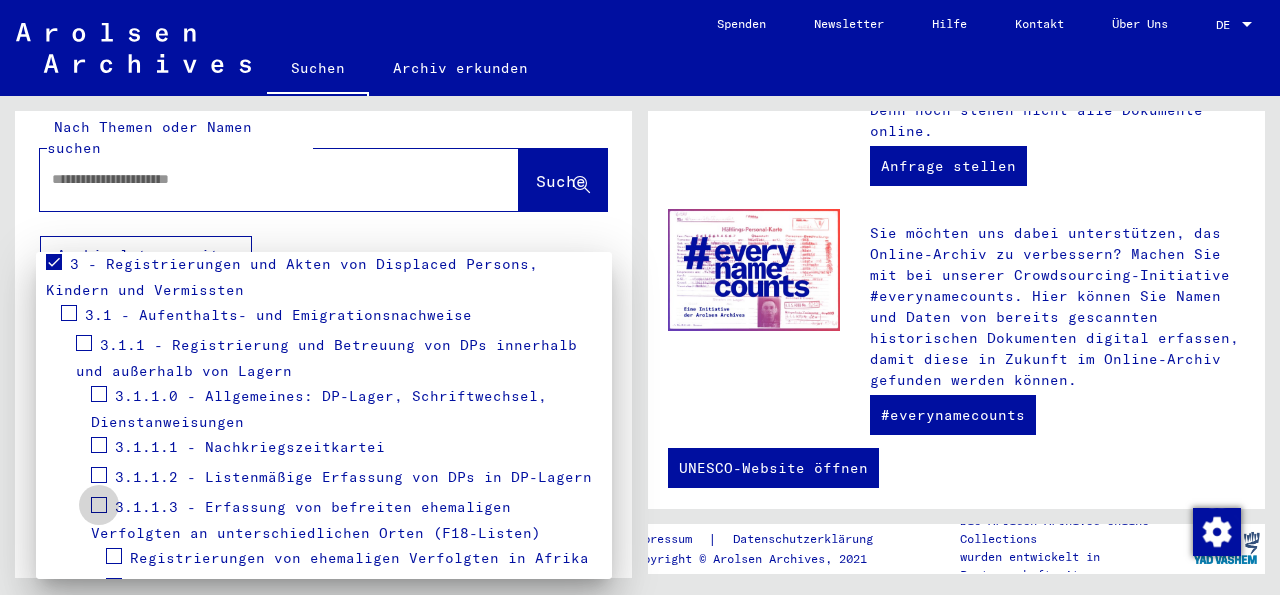 click at bounding box center (99, 505) 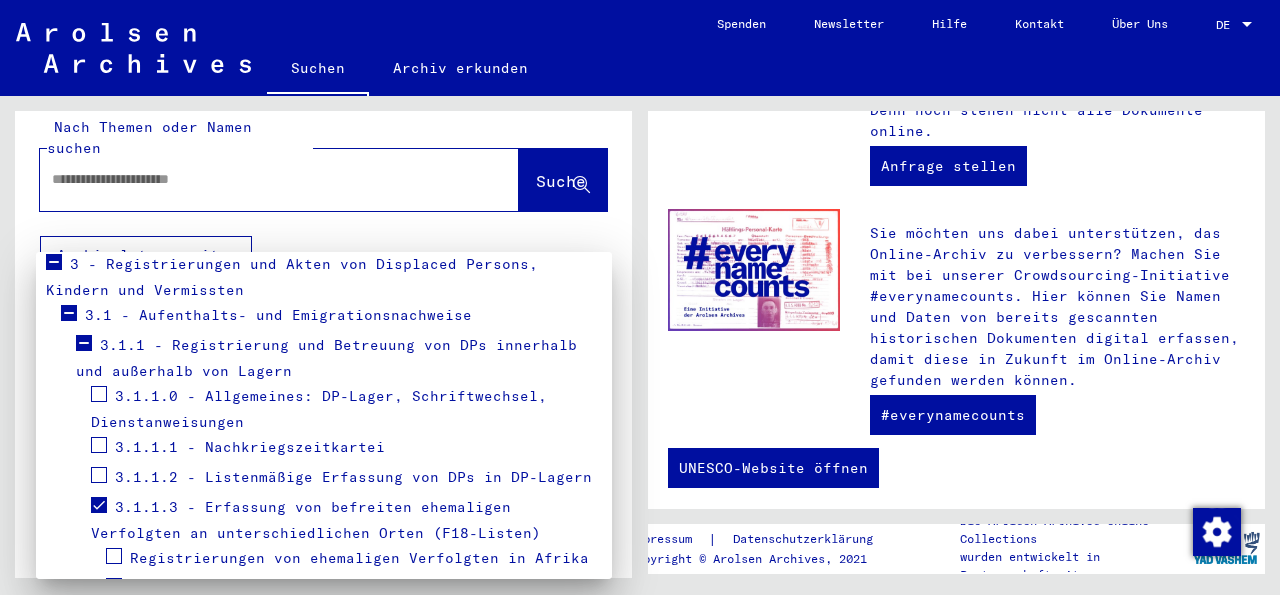 click at bounding box center [640, 297] 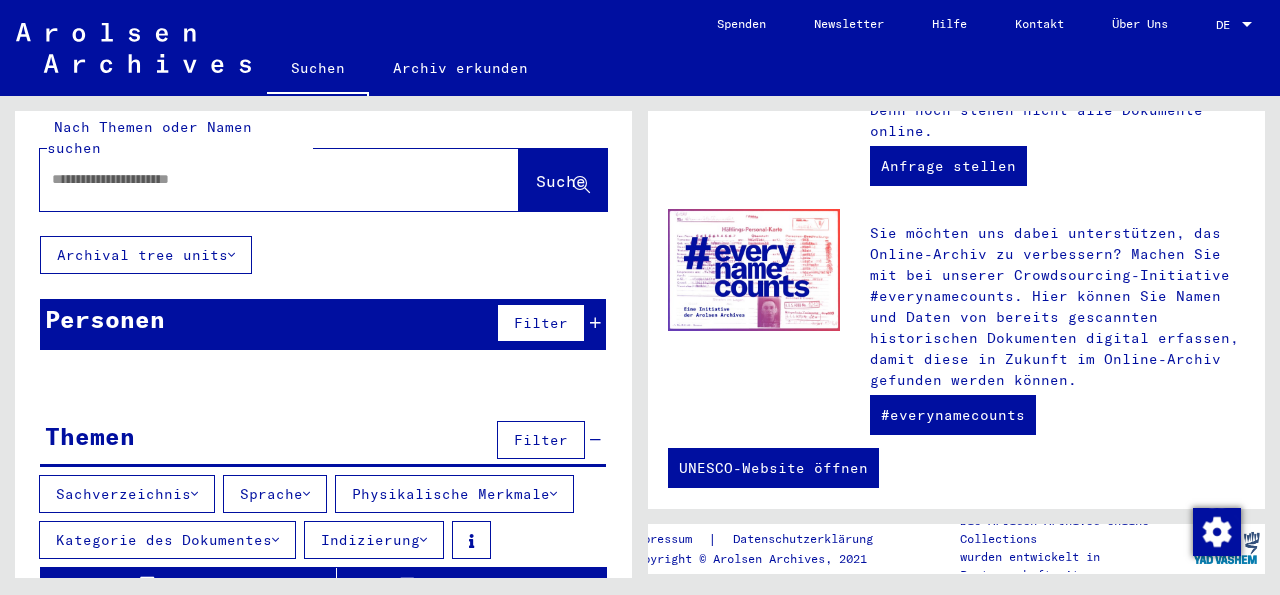 click on "Archival tree units" 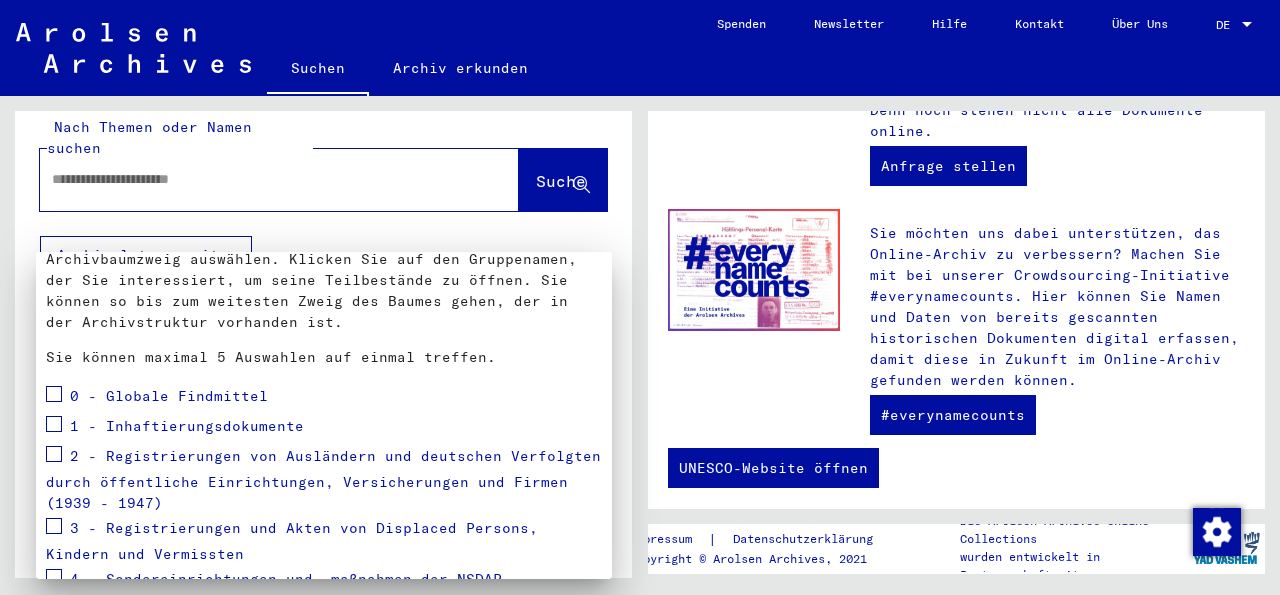 scroll, scrollTop: 128, scrollLeft: 0, axis: vertical 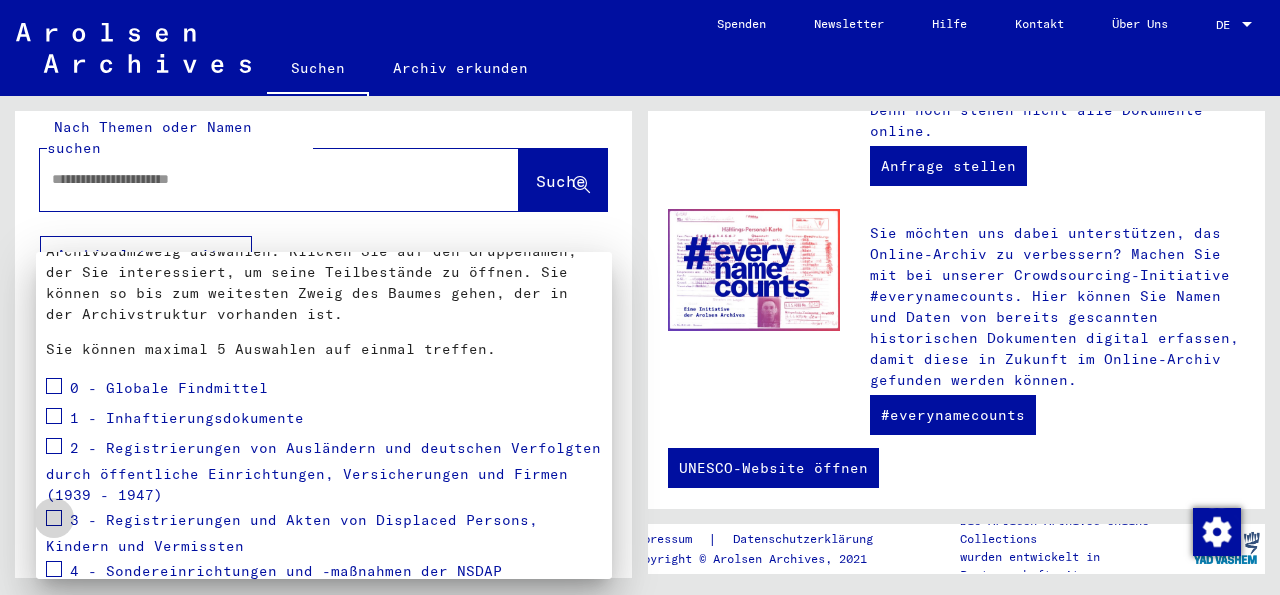 click at bounding box center (54, 518) 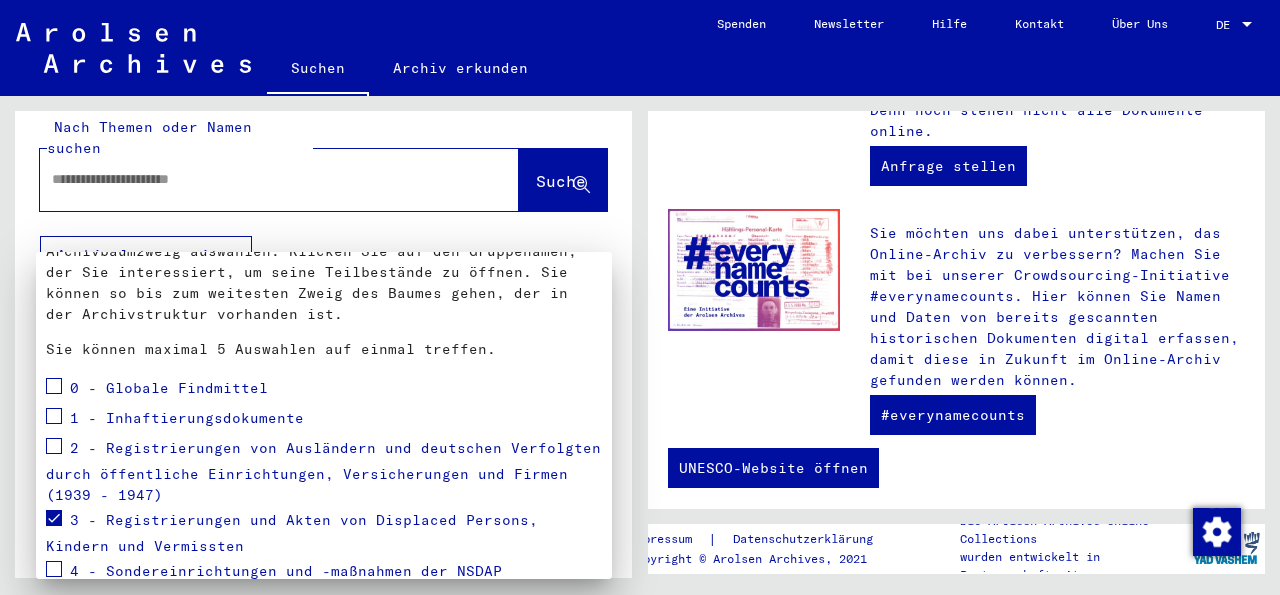 click at bounding box center [54, 518] 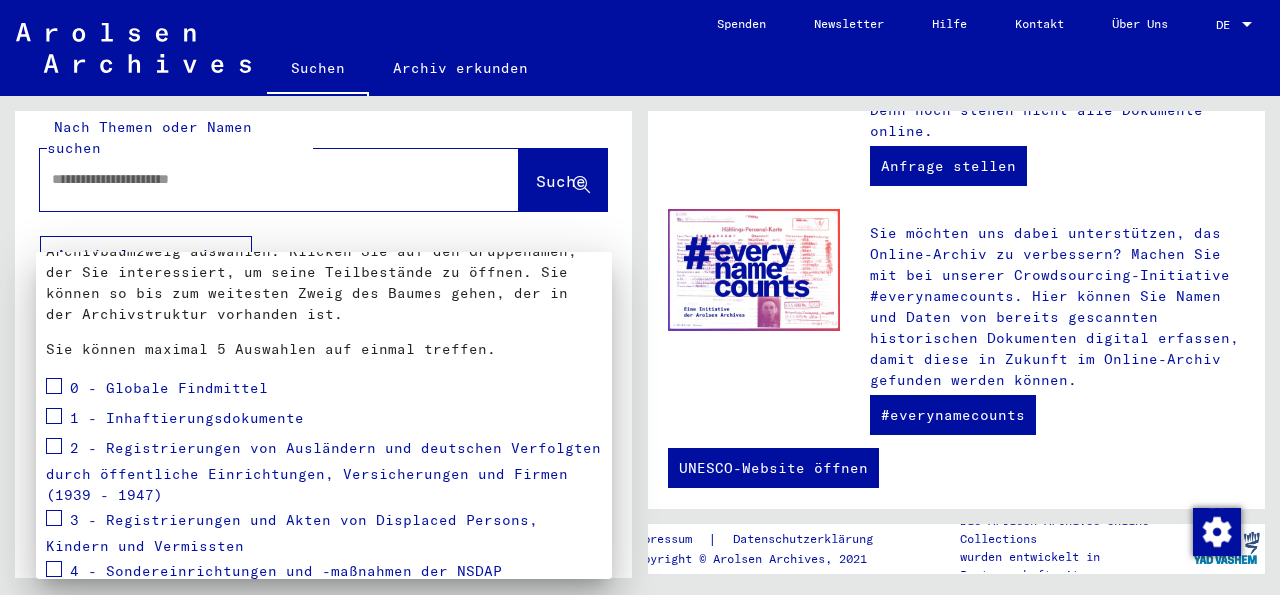 click at bounding box center [54, 518] 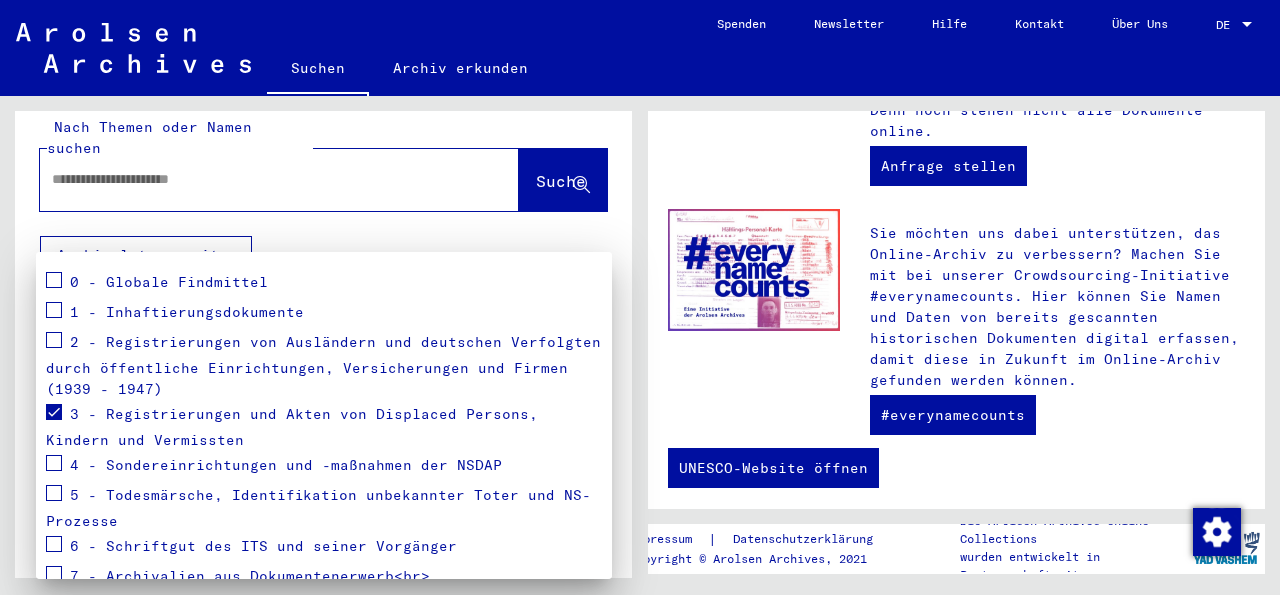 scroll, scrollTop: 291, scrollLeft: 0, axis: vertical 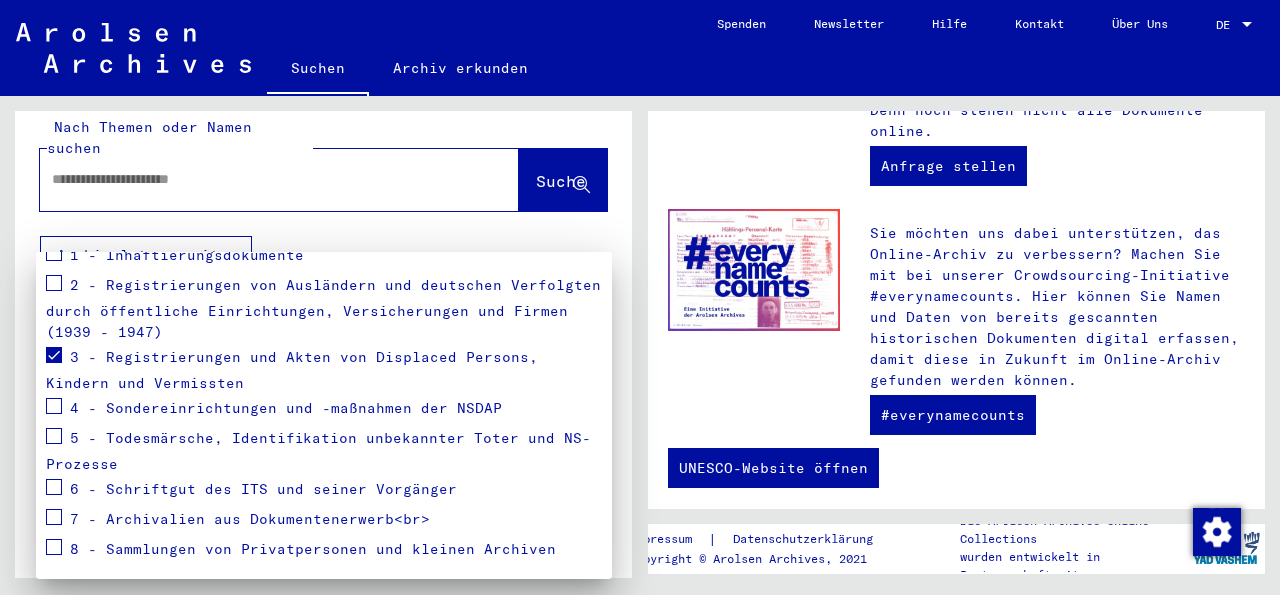click on "3 - Registrierungen und Akten von Displaced Persons, Kindern und Vermissten" at bounding box center [292, 370] 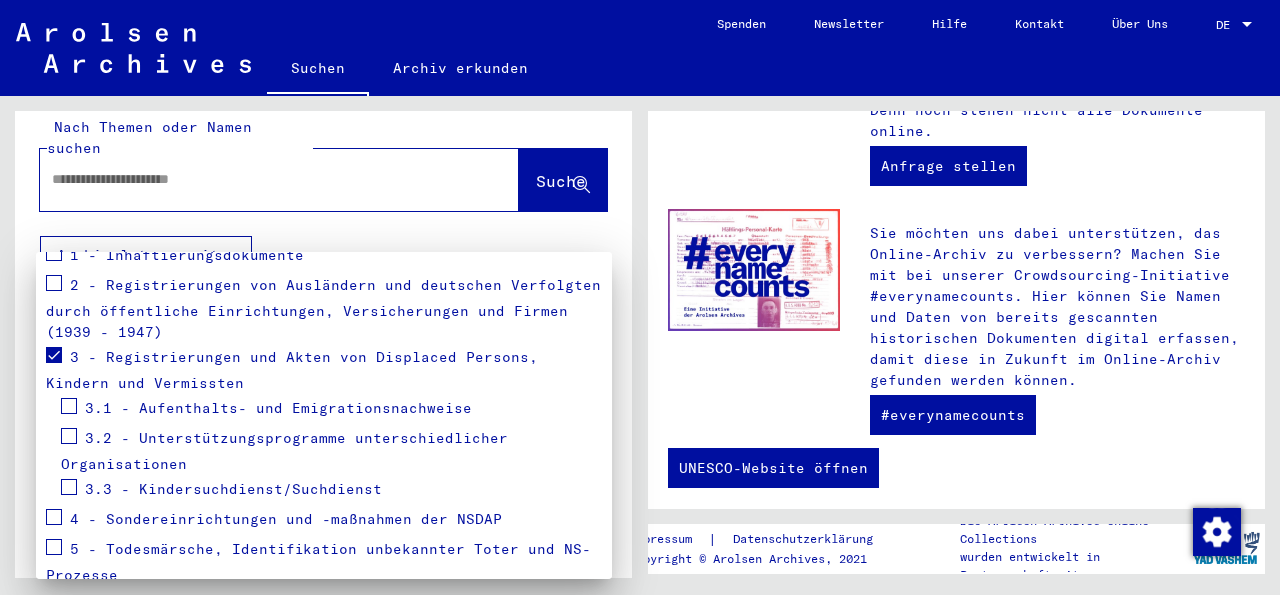 click on "3.1 - Aufenthalts- und Emigrationsnachweise" at bounding box center (278, 408) 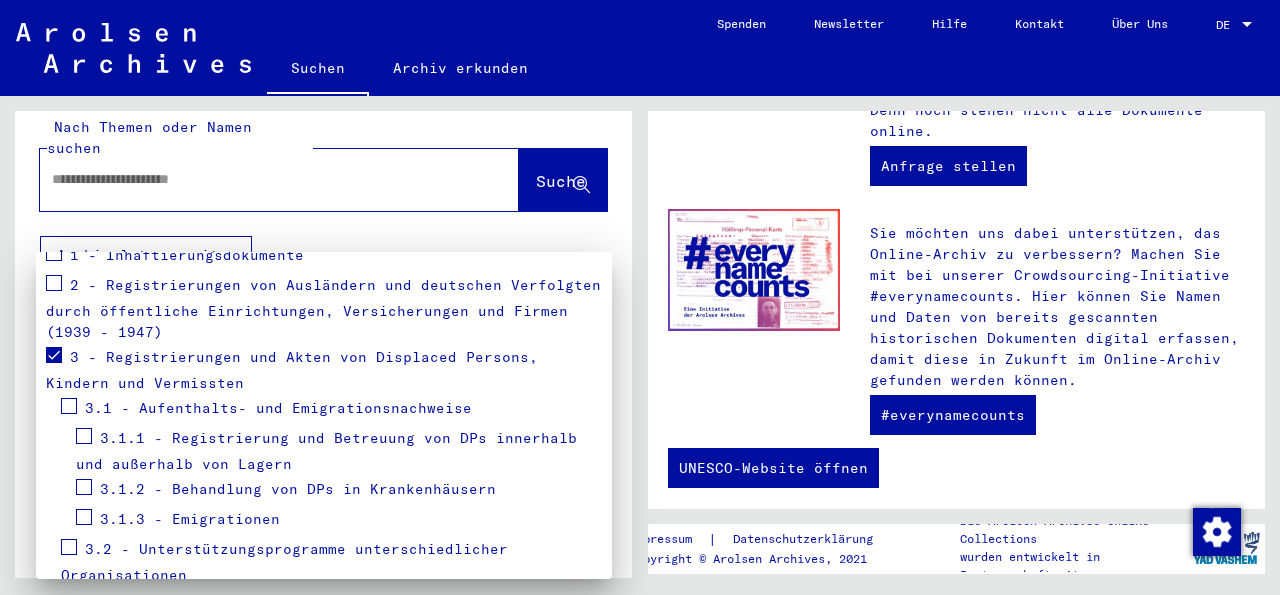 click on "3.1.1 - Registrierung und Betreuung von DPs innerhalb und außerhalb von Lagern" at bounding box center (326, 451) 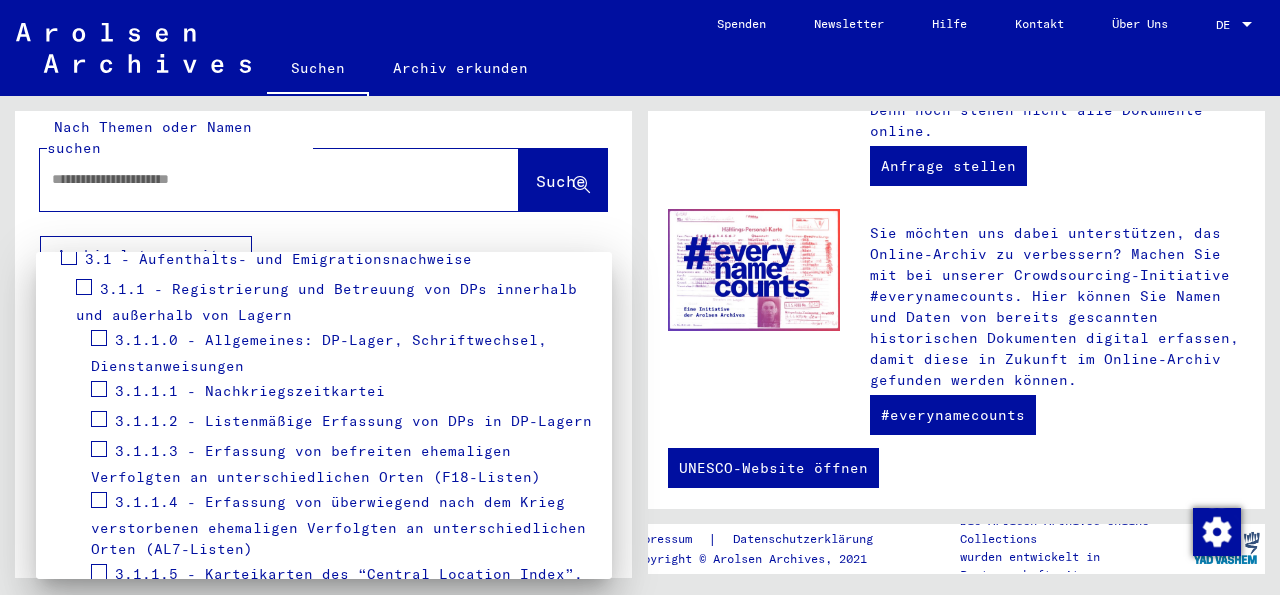 scroll, scrollTop: 468, scrollLeft: 0, axis: vertical 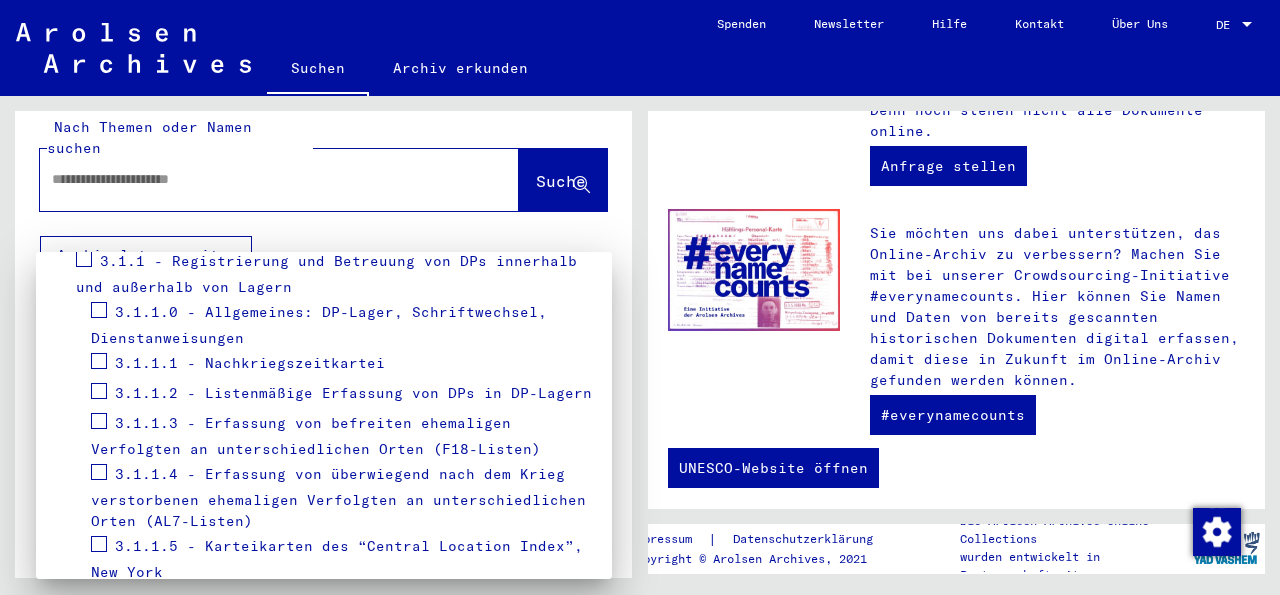 click at bounding box center [99, 421] 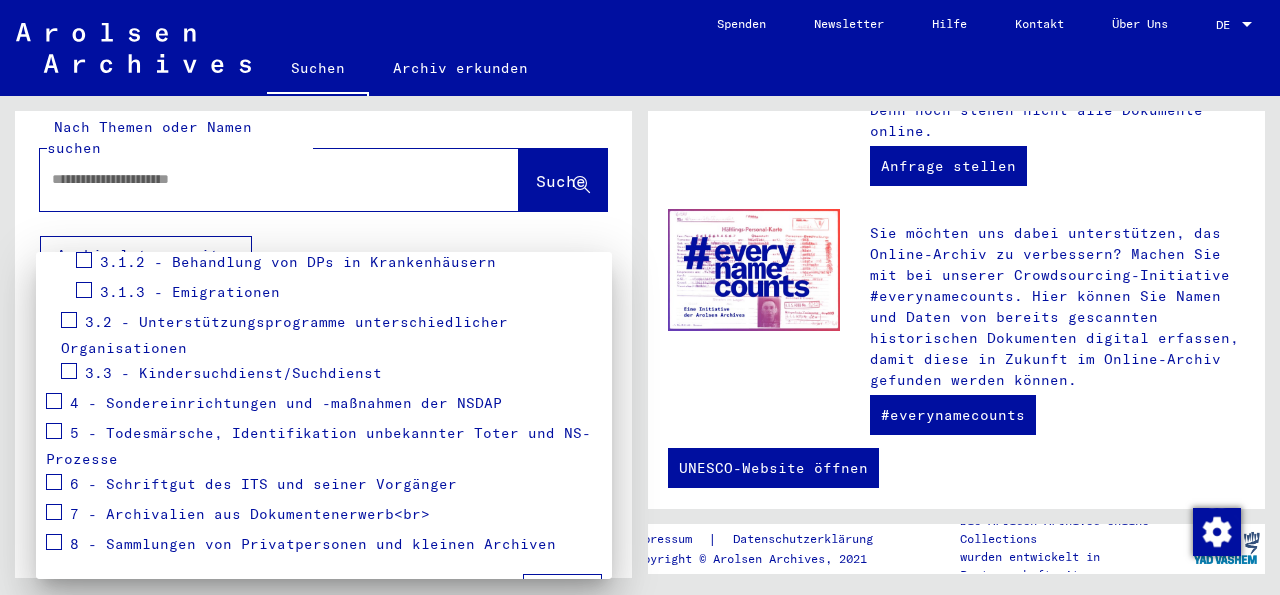 scroll, scrollTop: 935, scrollLeft: 0, axis: vertical 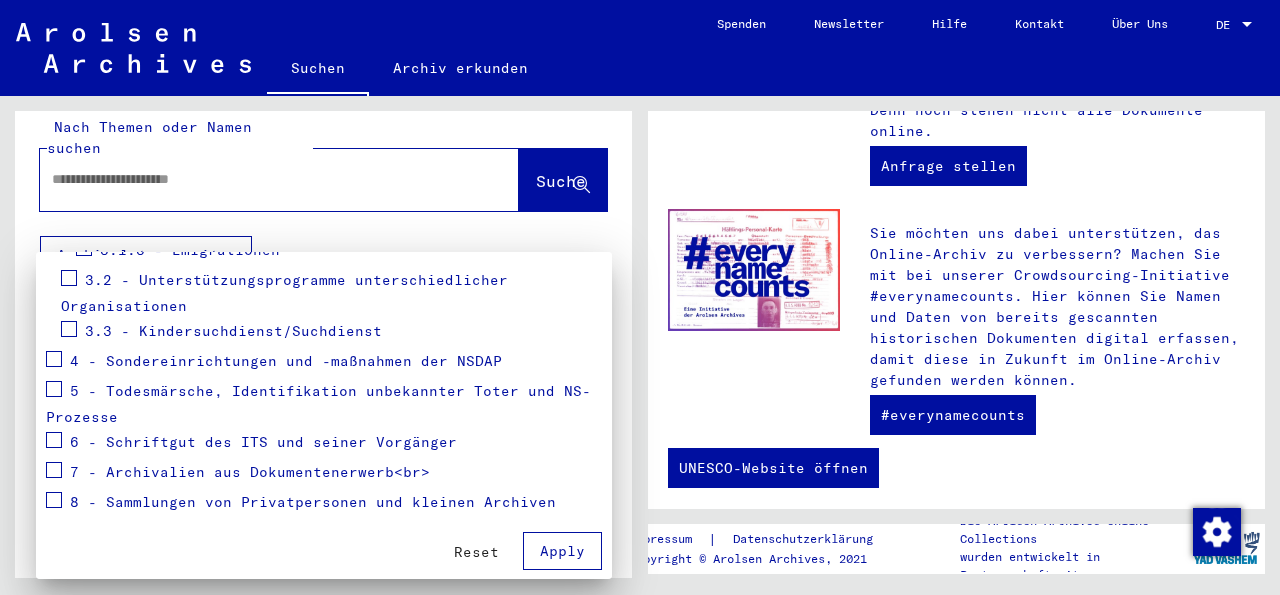 click on "Apply" at bounding box center [562, 551] 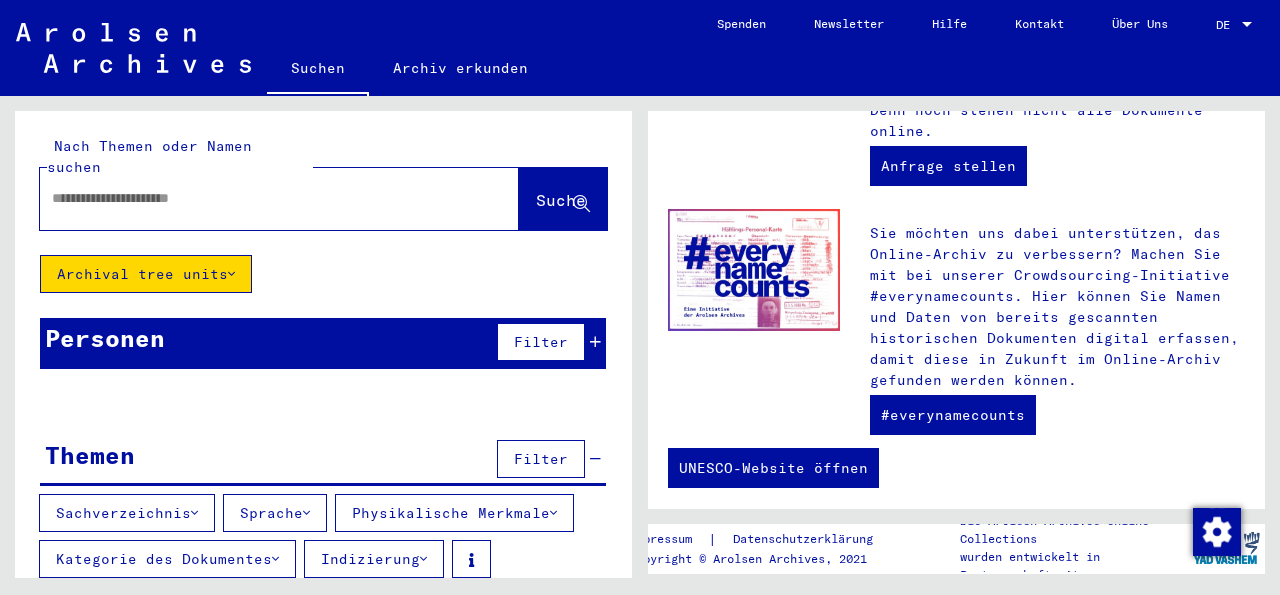 scroll, scrollTop: 19, scrollLeft: 0, axis: vertical 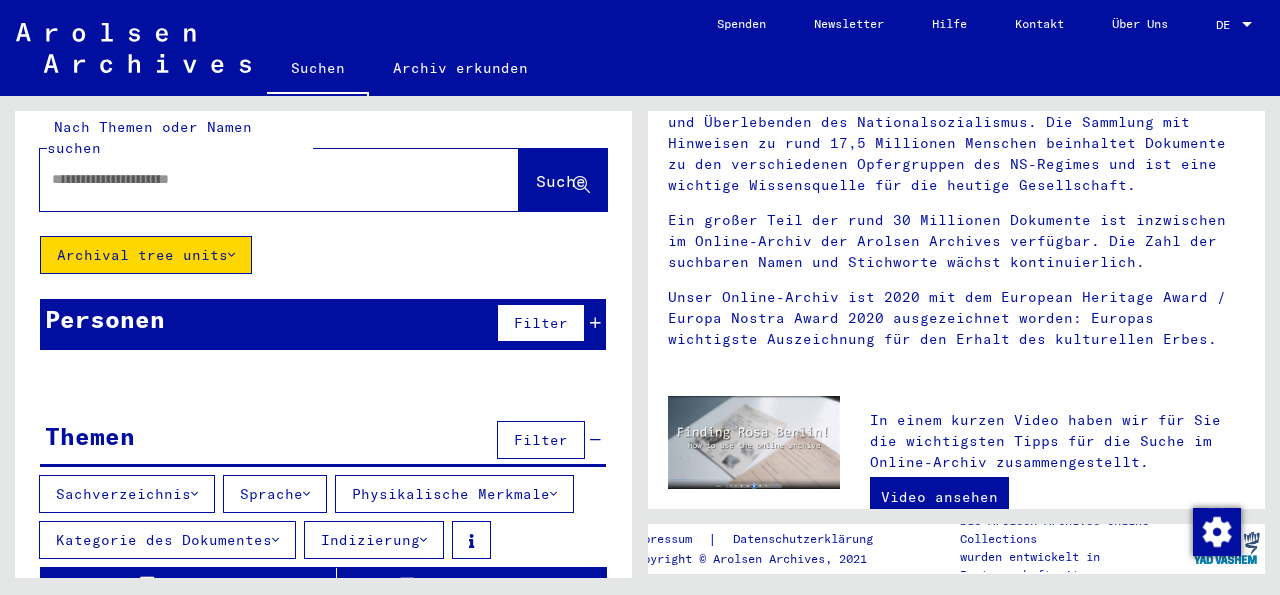 click at bounding box center [241, 179] 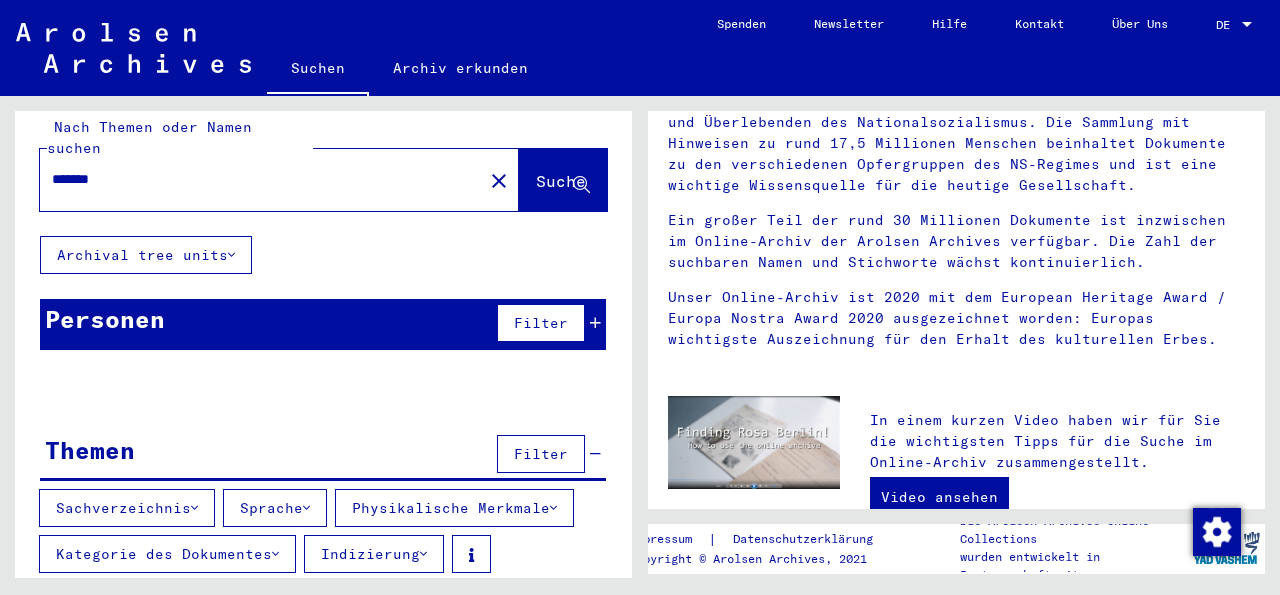 scroll, scrollTop: 0, scrollLeft: 0, axis: both 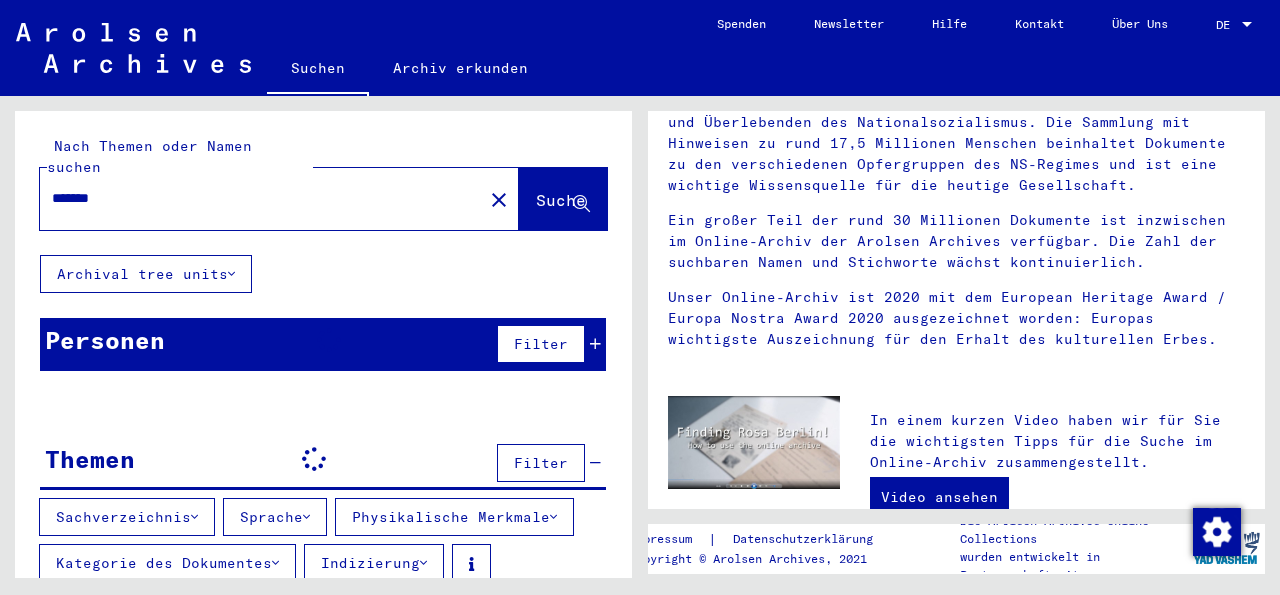 click on "Suche" 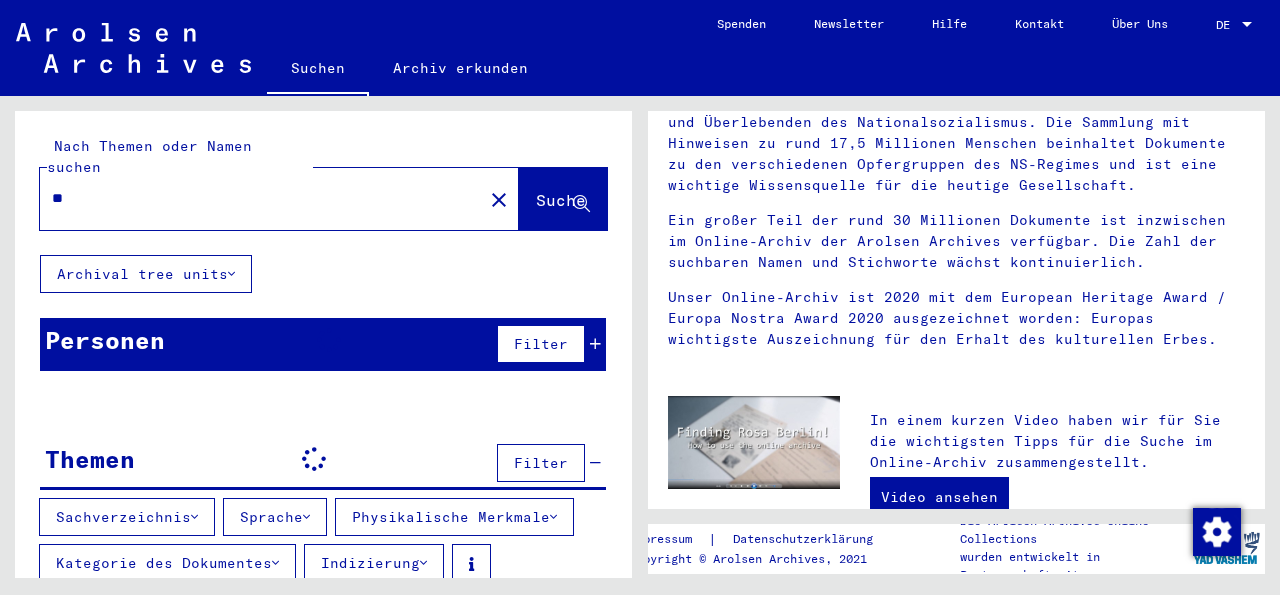 type on "*" 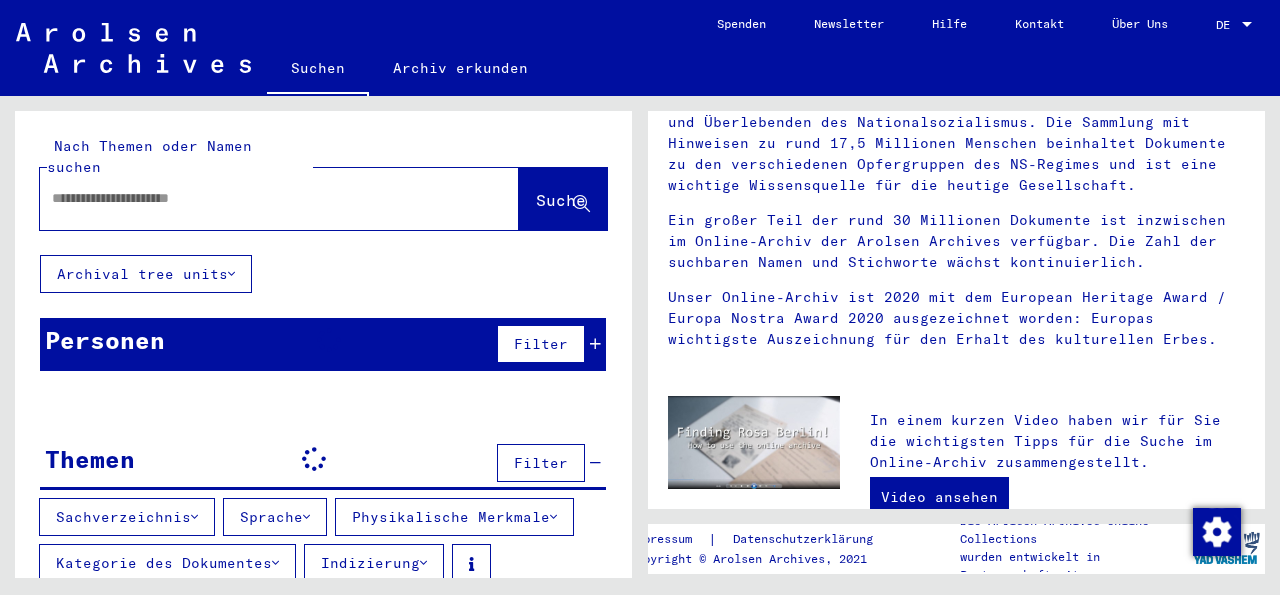 click on "Archival tree units" 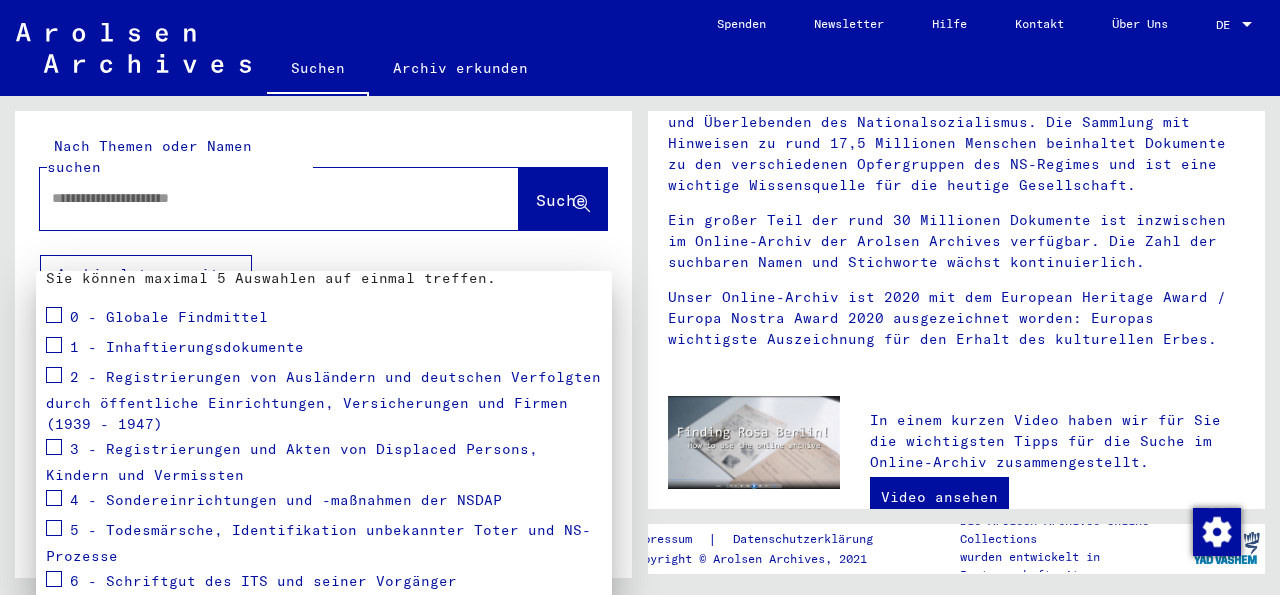 scroll, scrollTop: 225, scrollLeft: 0, axis: vertical 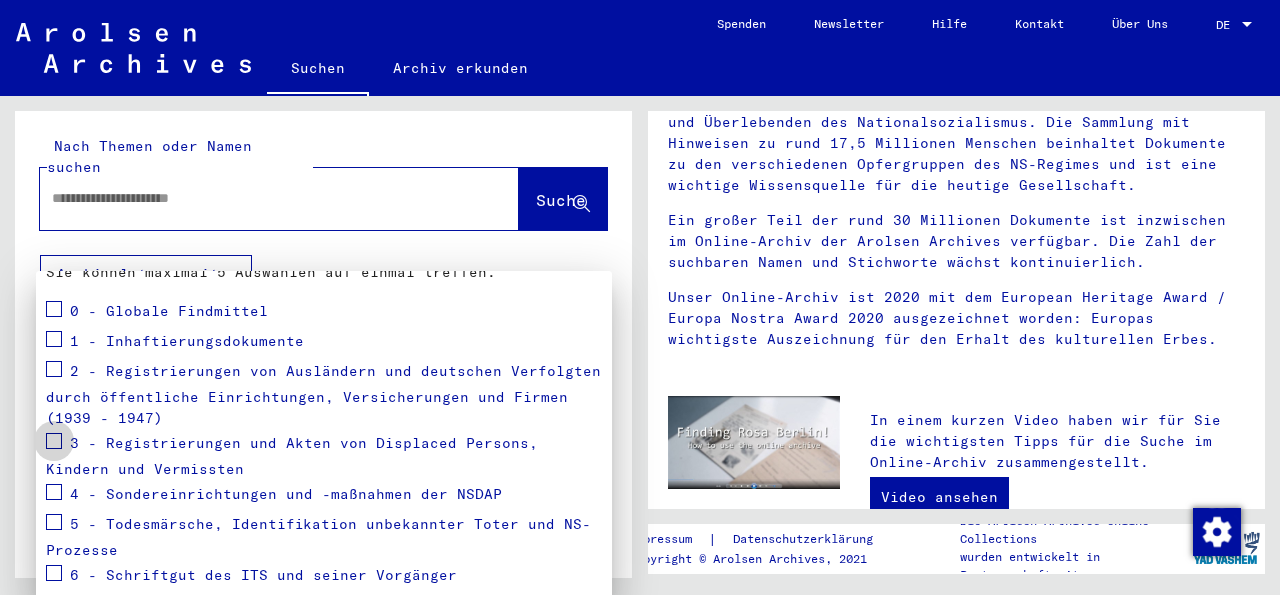 click at bounding box center (54, 441) 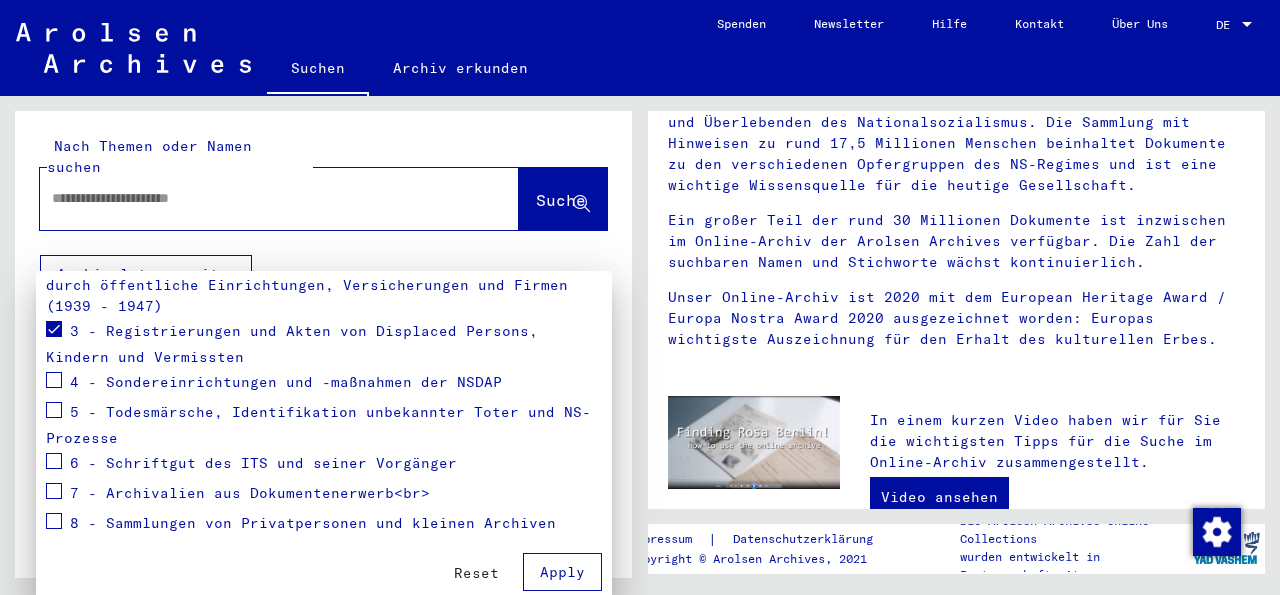 scroll, scrollTop: 338, scrollLeft: 0, axis: vertical 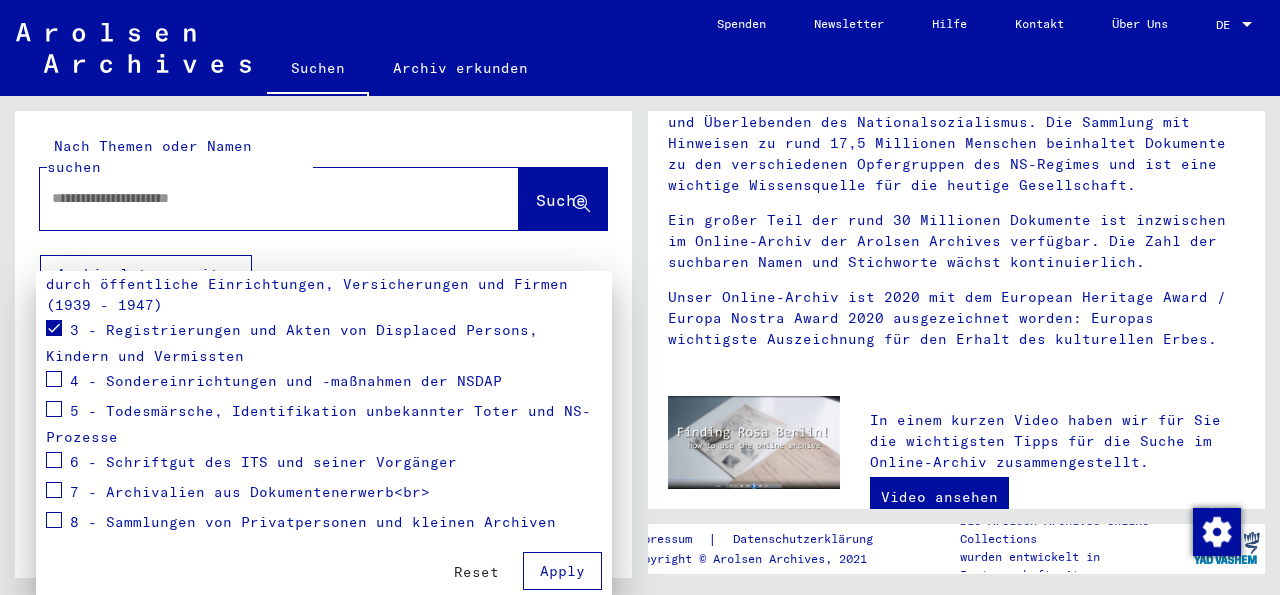 click on "3 - Registrierungen und Akten von Displaced Persons, Kindern und Vermissten" at bounding box center [292, 342] 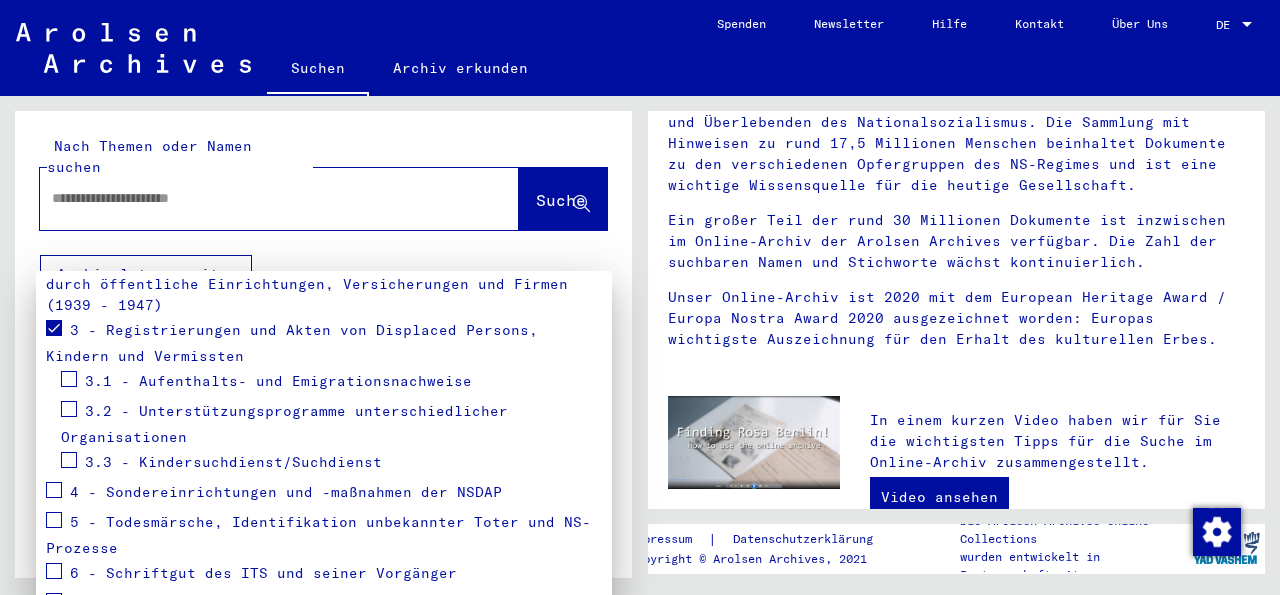 click on "3.1 - Aufenthalts- und Emigrationsnachweise" at bounding box center [278, 380] 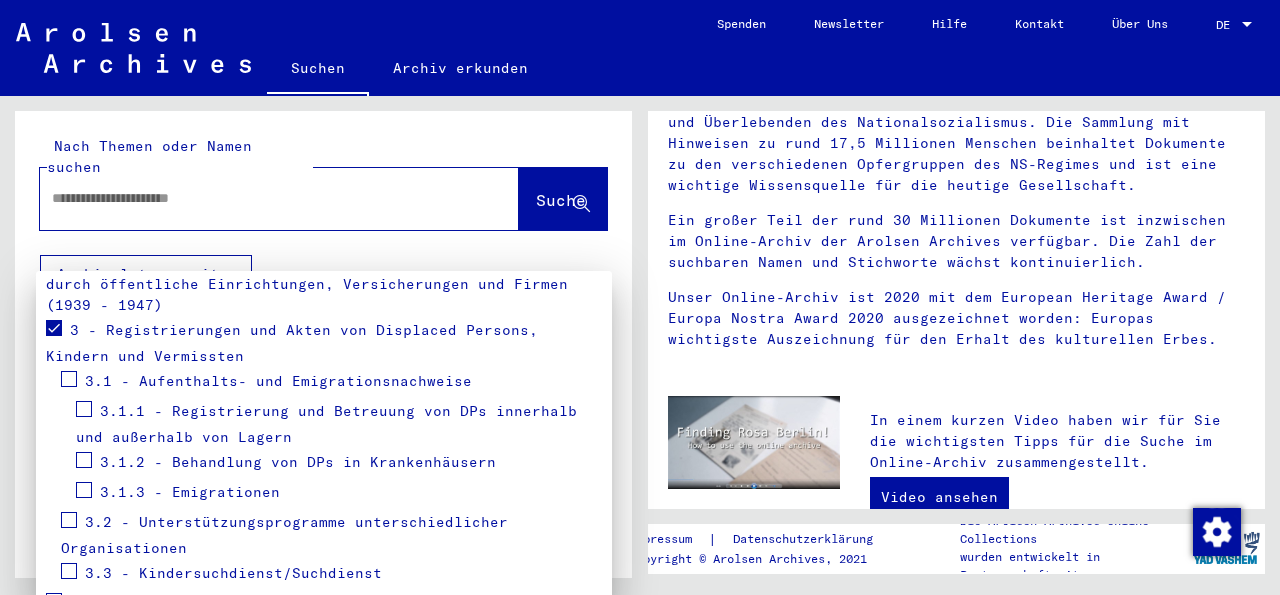 click on "3.1.1 - Registrierung und Betreuung von DPs innerhalb und außerhalb von Lagern" at bounding box center [326, 423] 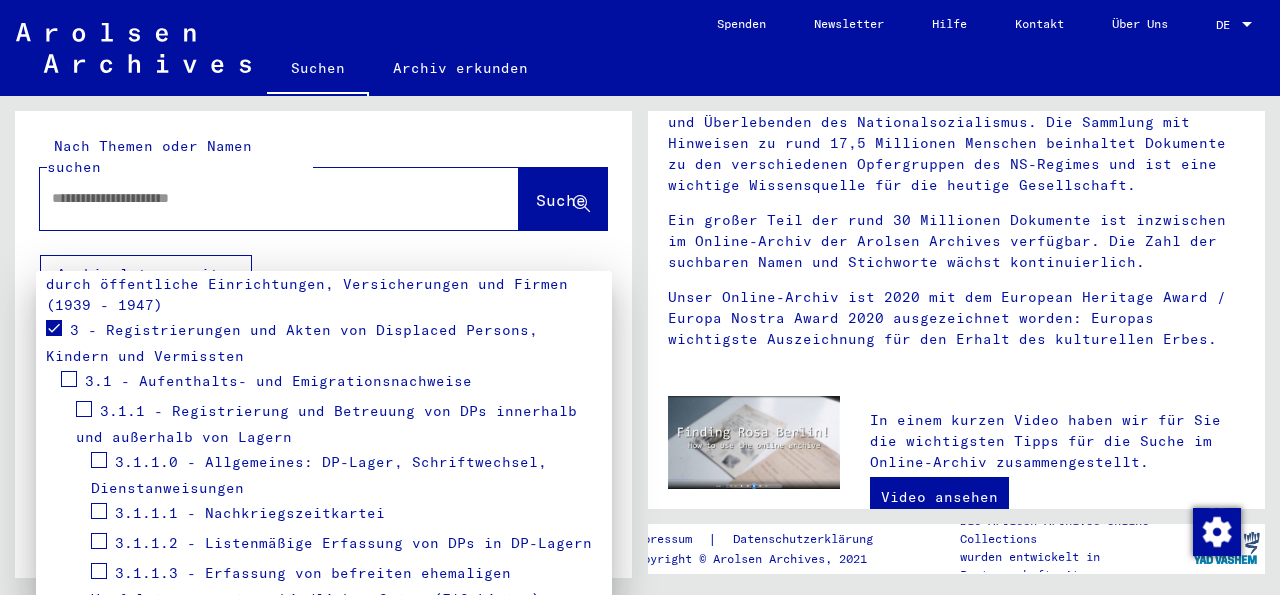 click on "3.1.1.1 - Nachkriegszeitkartei" at bounding box center (250, 512) 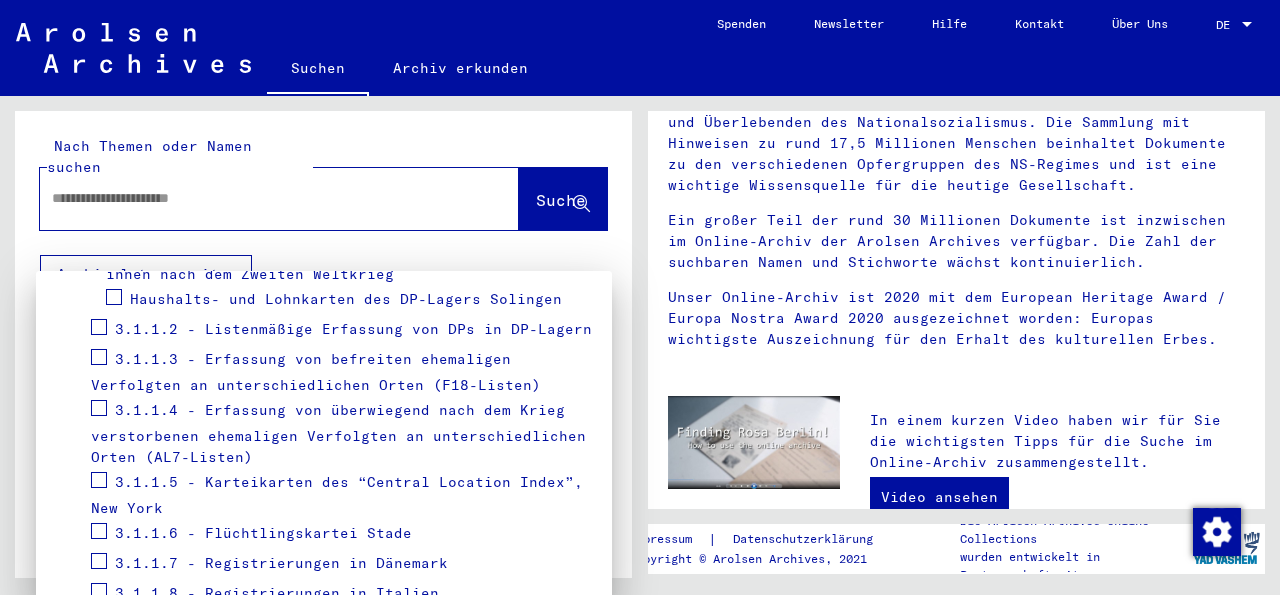 scroll, scrollTop: 1164, scrollLeft: 0, axis: vertical 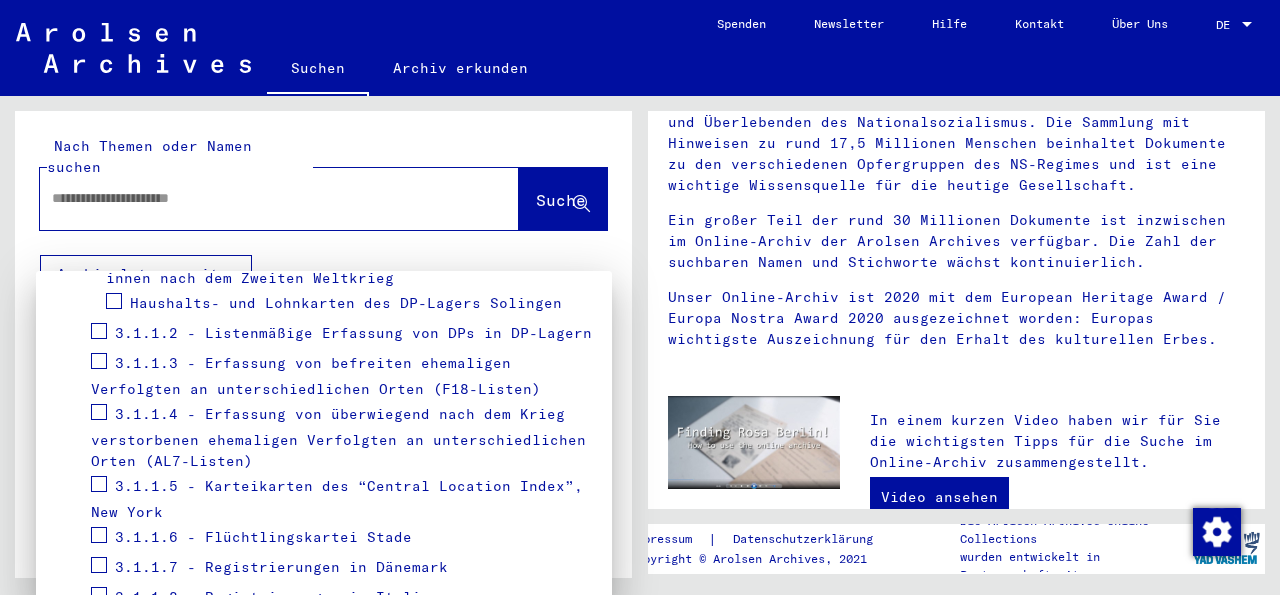 click at bounding box center (99, 361) 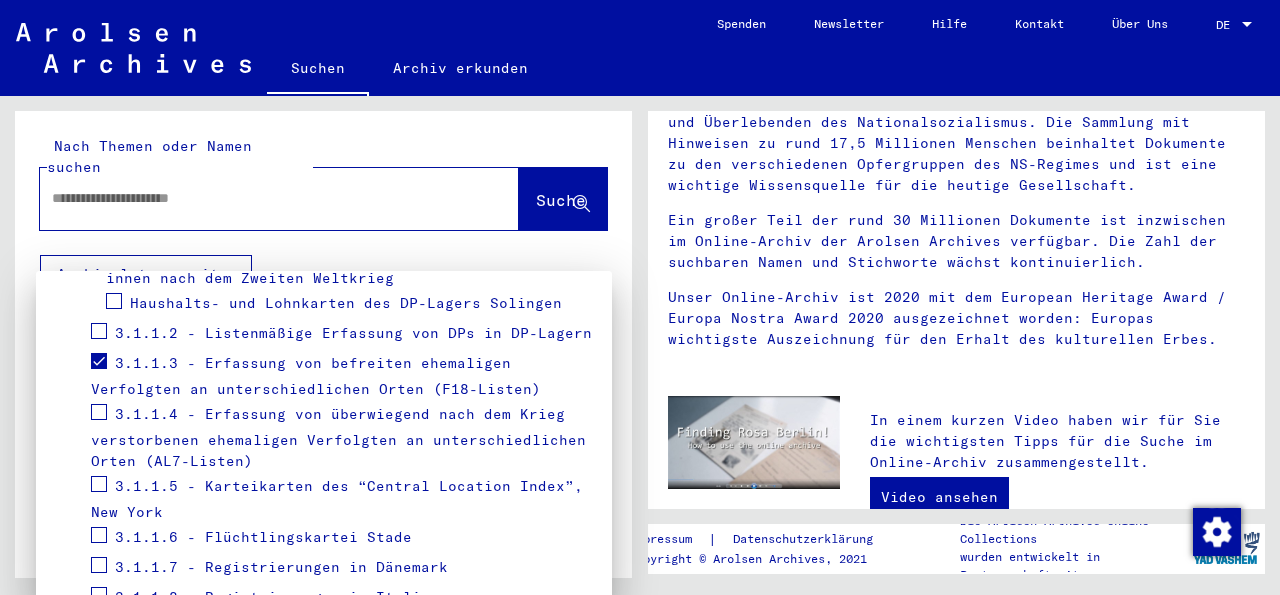 click at bounding box center (99, 361) 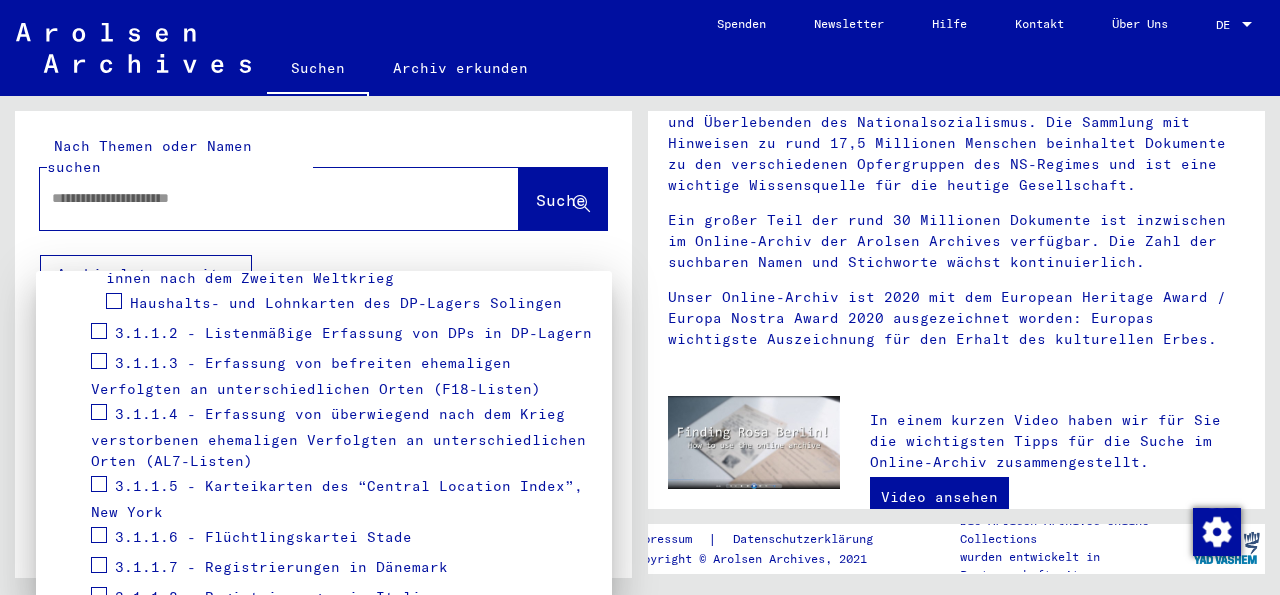 click at bounding box center (99, 361) 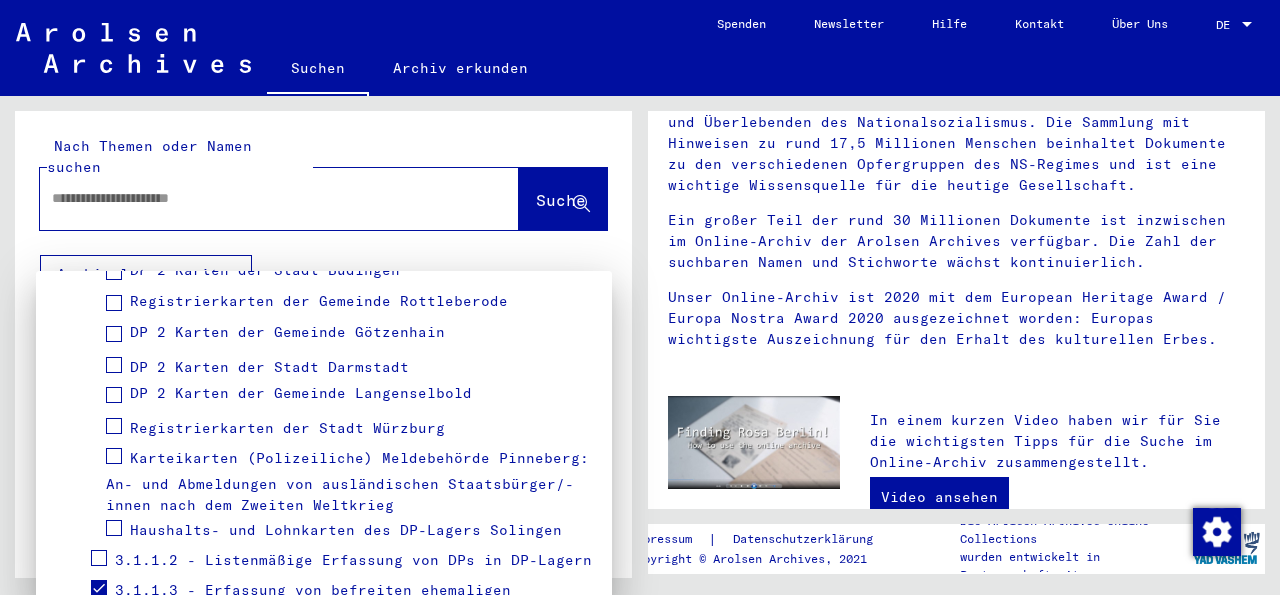 scroll, scrollTop: 1015, scrollLeft: 0, axis: vertical 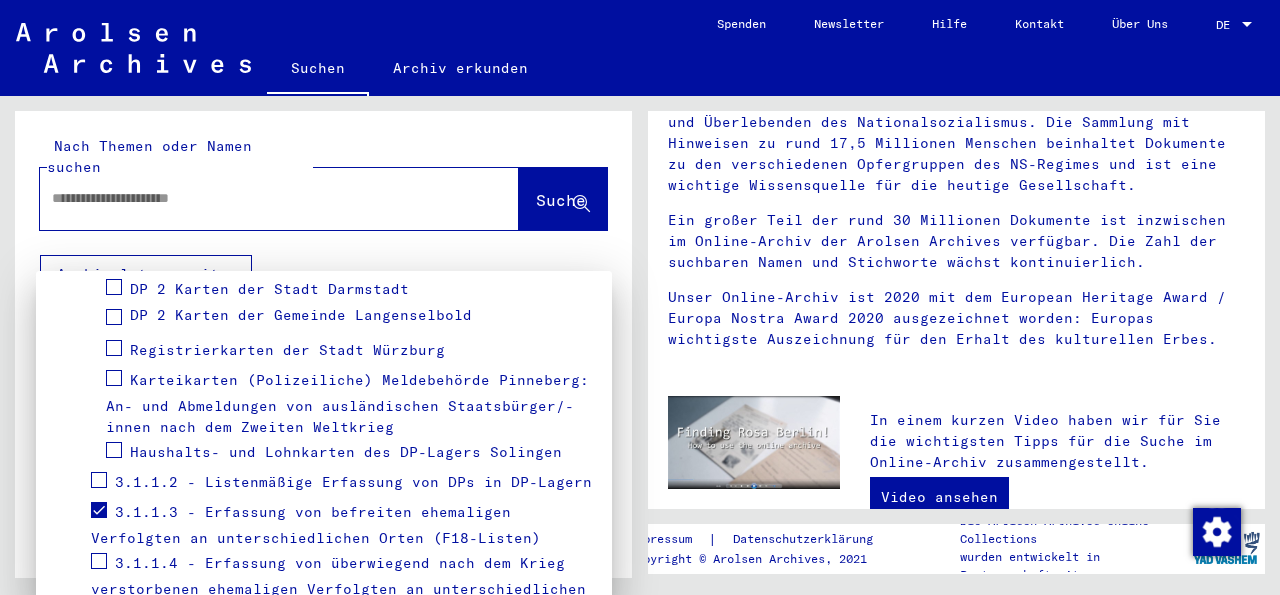 click on "3.1.1.3 - Erfassung von befreiten ehemaligen Verfolgten an unterschiedlichen Orten (F18-Listen)" at bounding box center [316, 524] 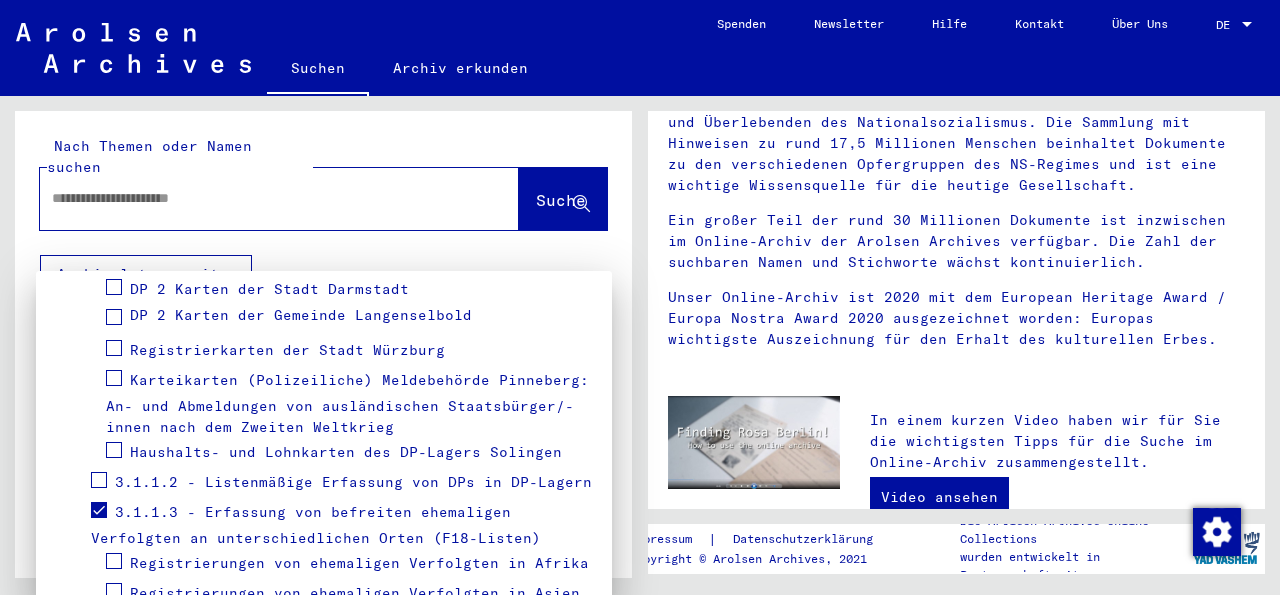 click on "3.1.1.3 - Erfassung von befreiten ehemaligen Verfolgten an unterschiedlichen Orten (F18-Listen)" at bounding box center [316, 524] 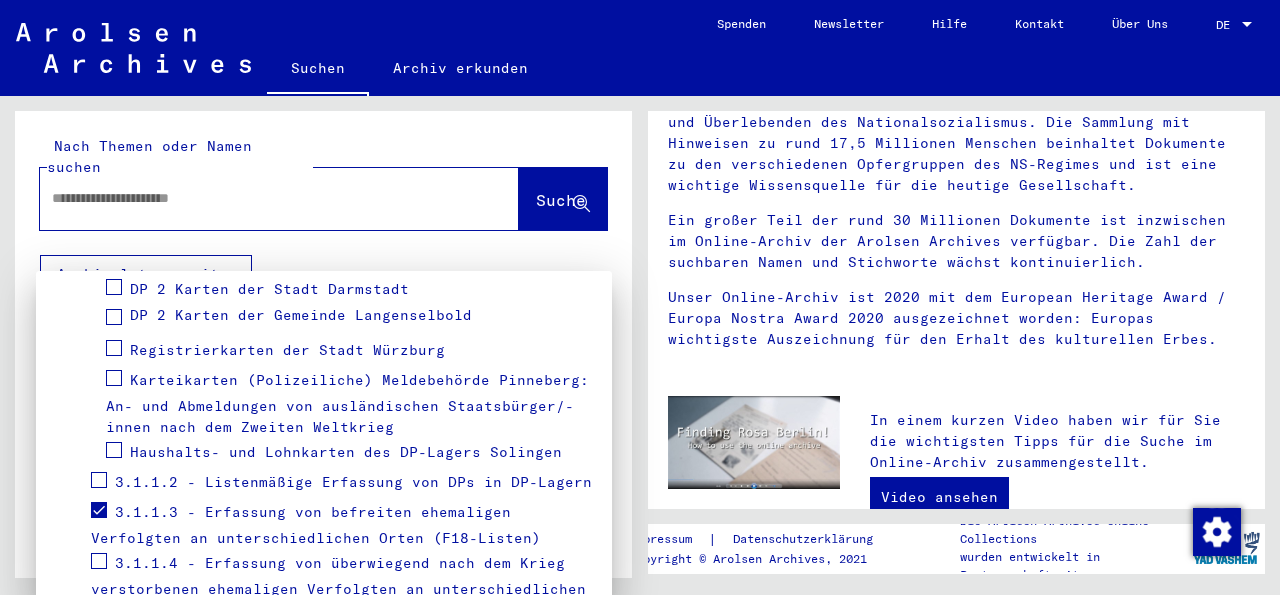 click on "3.1.1.3 - Erfassung von befreiten ehemaligen Verfolgten an unterschiedlichen Orten (F18-Listen)" at bounding box center [316, 524] 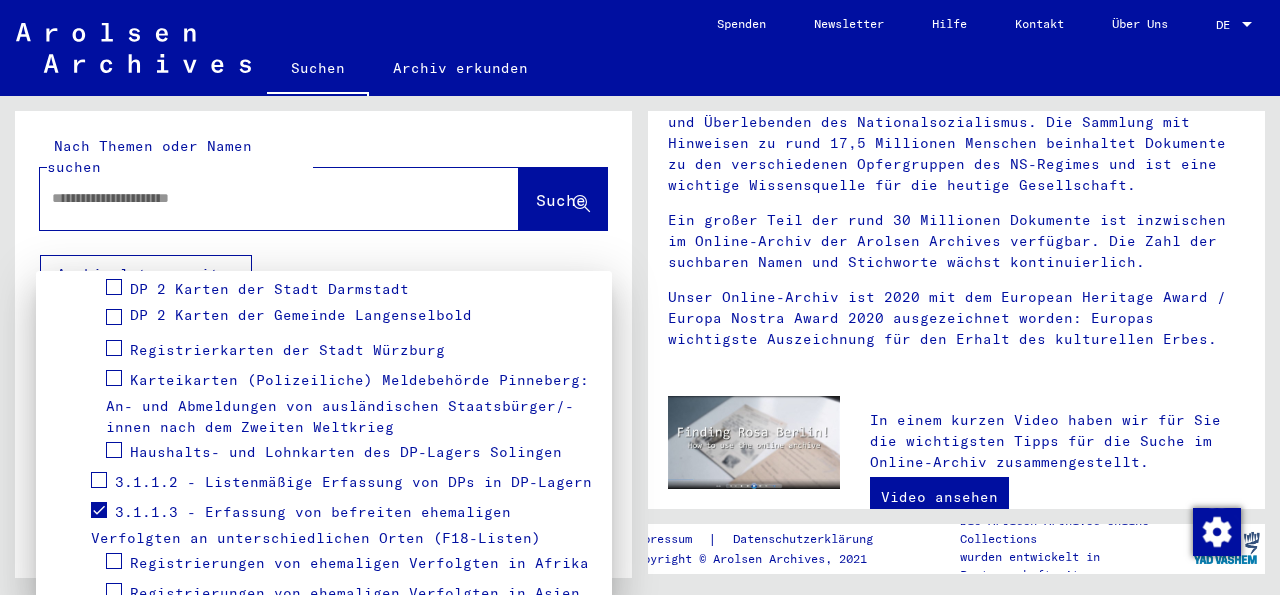 click on "3.1.1.3 - Erfassung von befreiten ehemaligen Verfolgten an unterschiedlichen Orten (F18-Listen)" at bounding box center (316, 524) 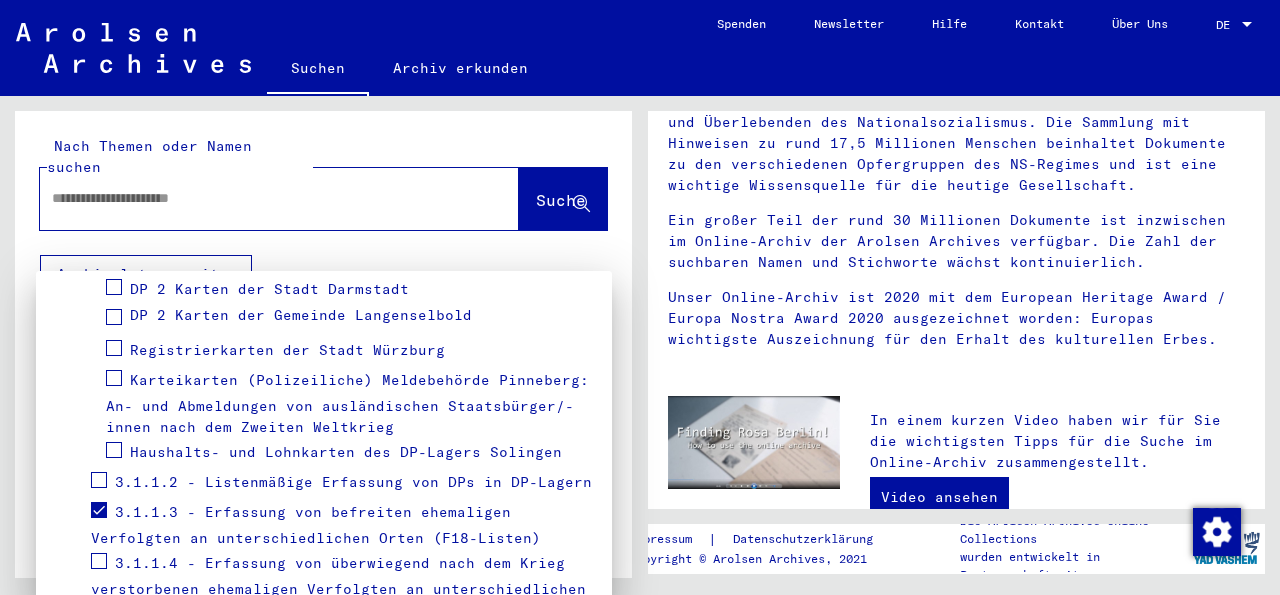 click on "3.1.1.3 - Erfassung von befreiten ehemaligen Verfolgten an unterschiedlichen Orten (F18-Listen)" at bounding box center (316, 524) 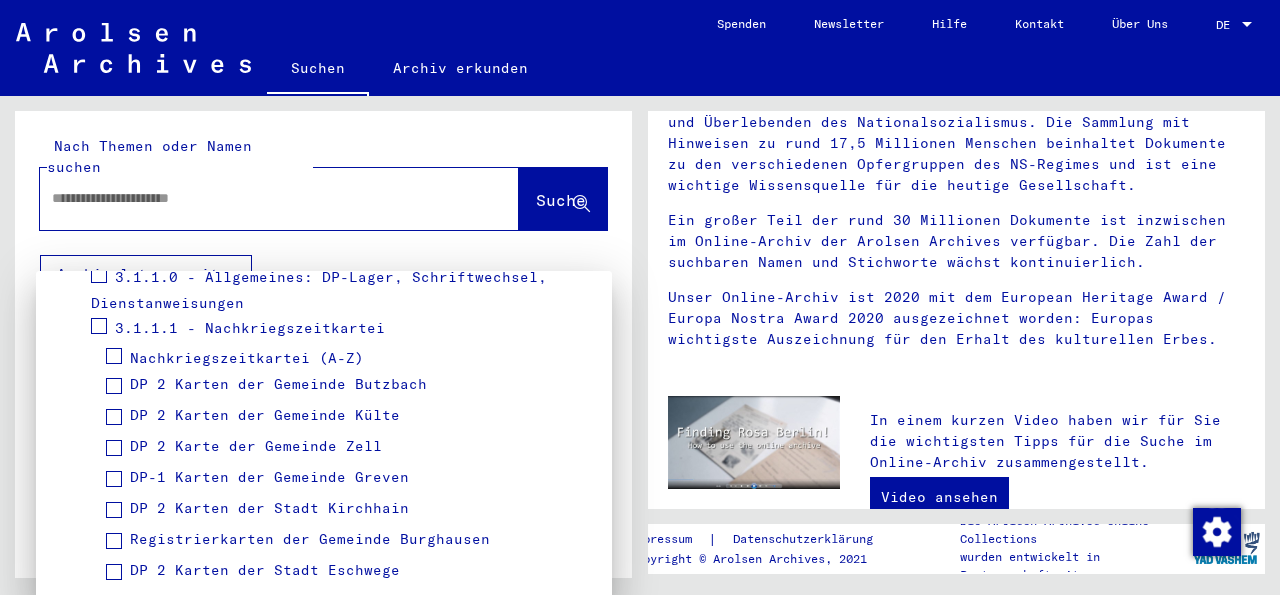 scroll, scrollTop: 0, scrollLeft: 0, axis: both 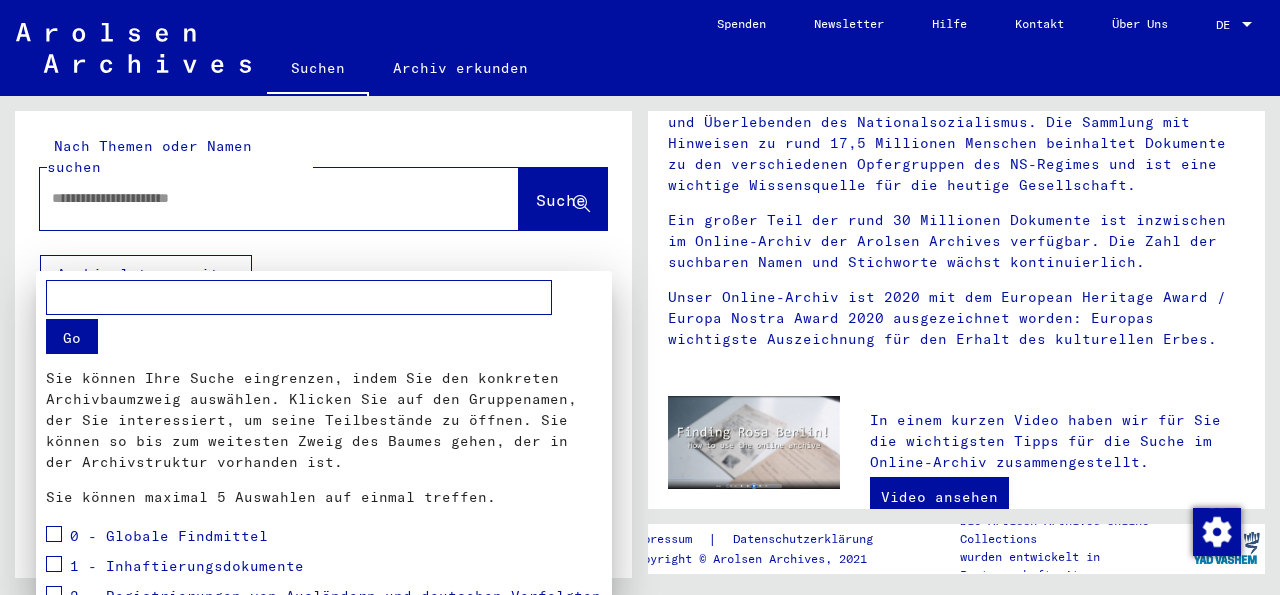 click on "Go" at bounding box center [72, 336] 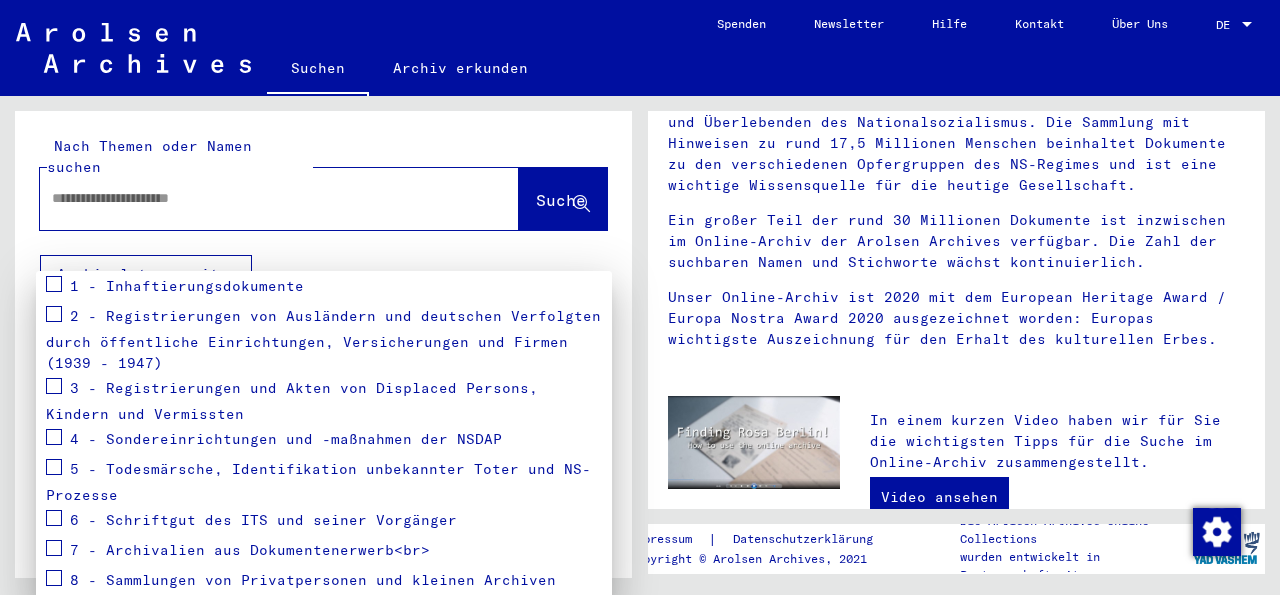 scroll, scrollTop: 278, scrollLeft: 0, axis: vertical 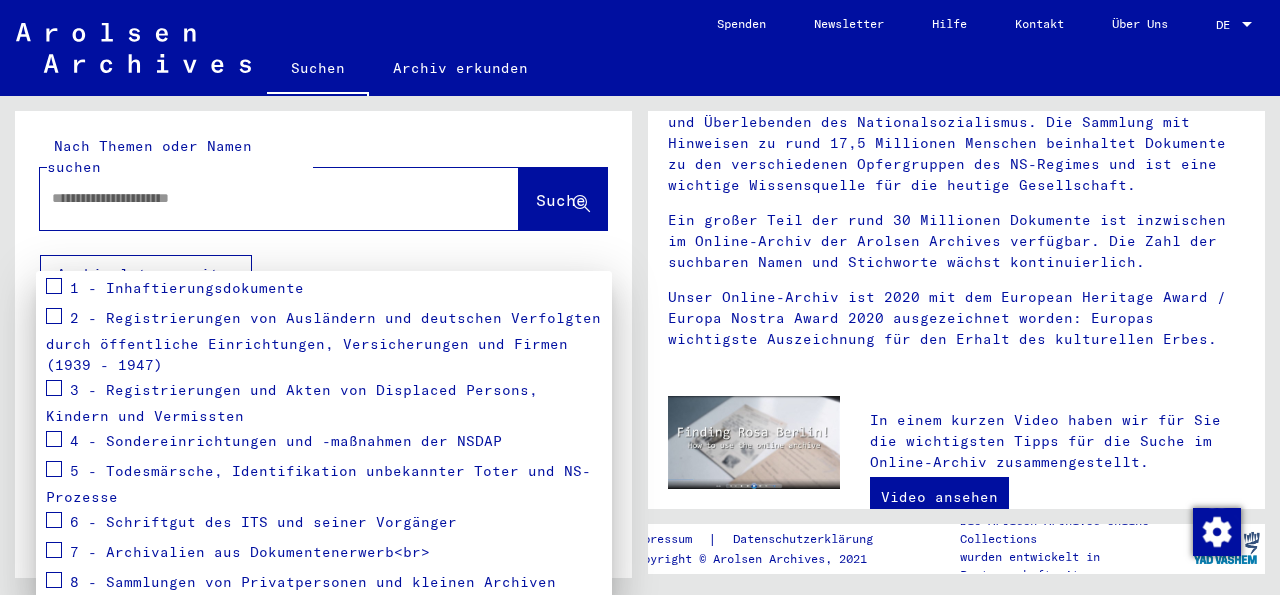 click on "3 - Registrierungen und Akten von Displaced Persons, Kindern und Vermissten" at bounding box center [292, 402] 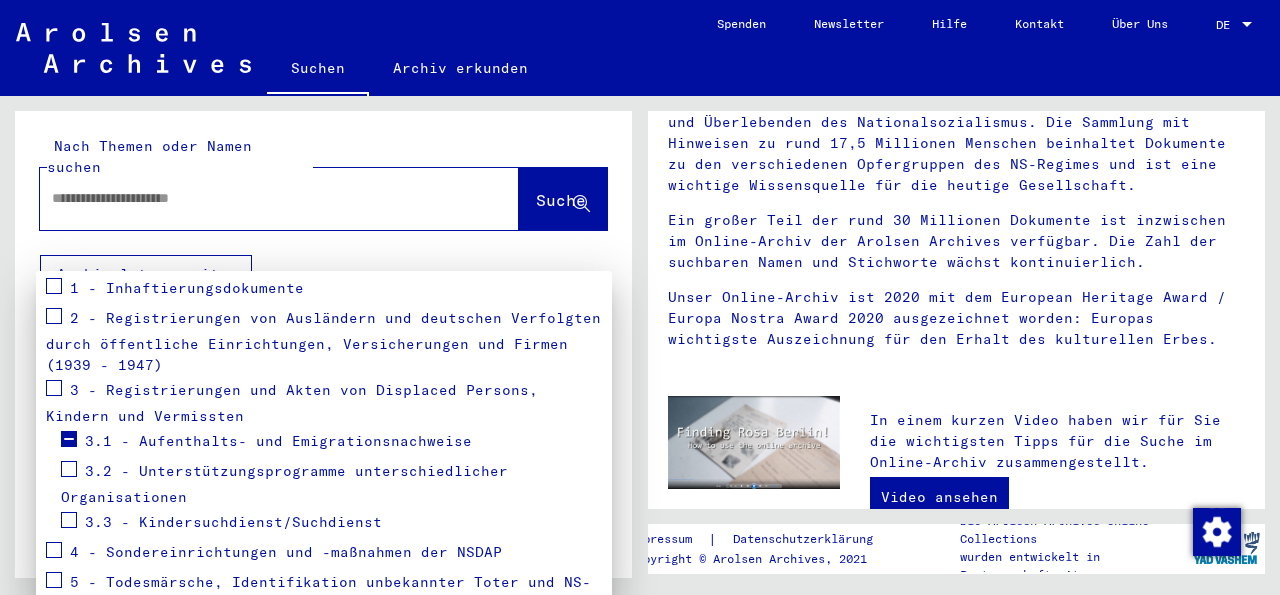 click on "3.1 - Aufenthalts- und Emigrationsnachweise" at bounding box center [278, 440] 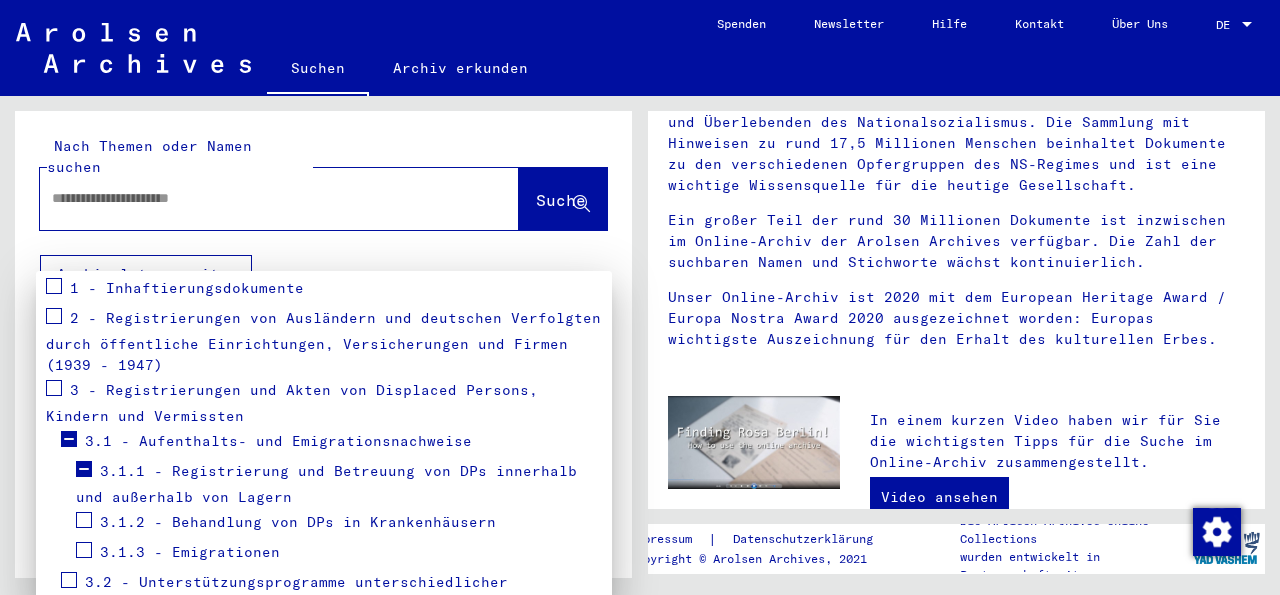 click on "3.1.1 - Registrierung und Betreuung von DPs innerhalb und außerhalb von Lagern" at bounding box center (326, 483) 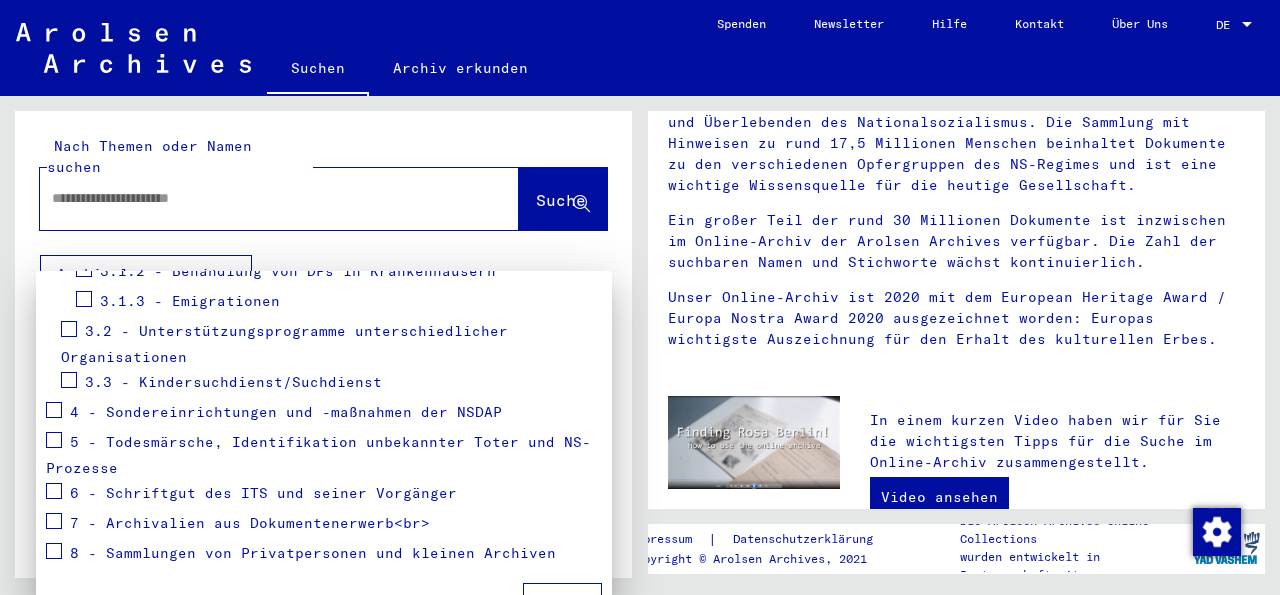 scroll, scrollTop: 935, scrollLeft: 0, axis: vertical 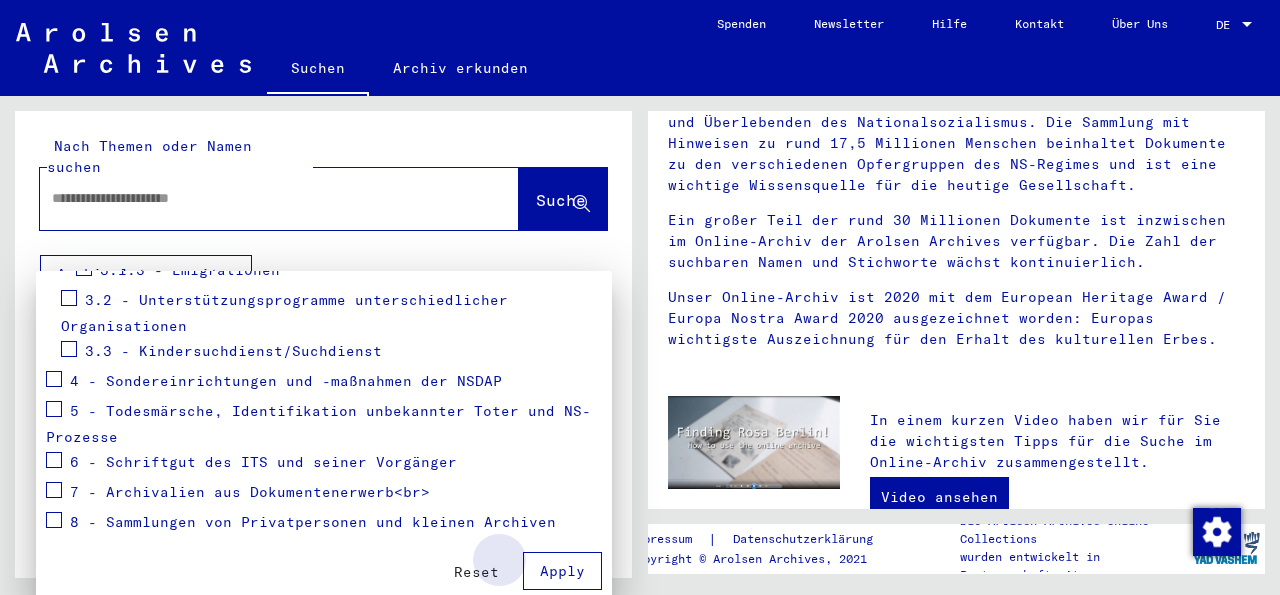 click on "Apply" at bounding box center [562, 571] 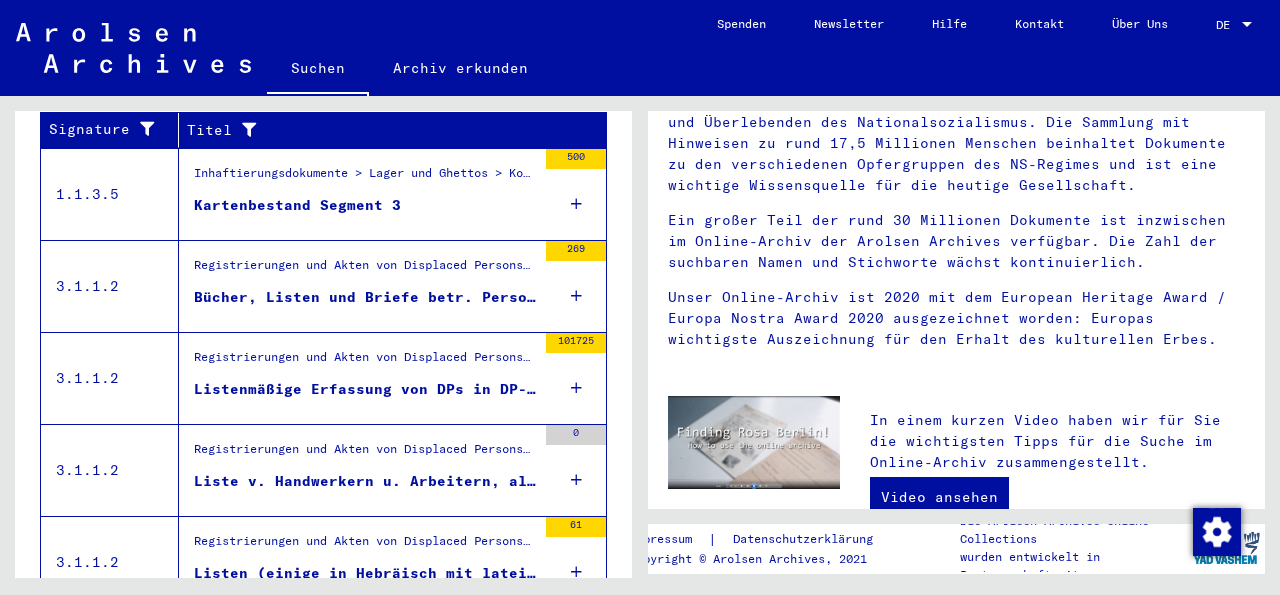 scroll, scrollTop: 539, scrollLeft: 0, axis: vertical 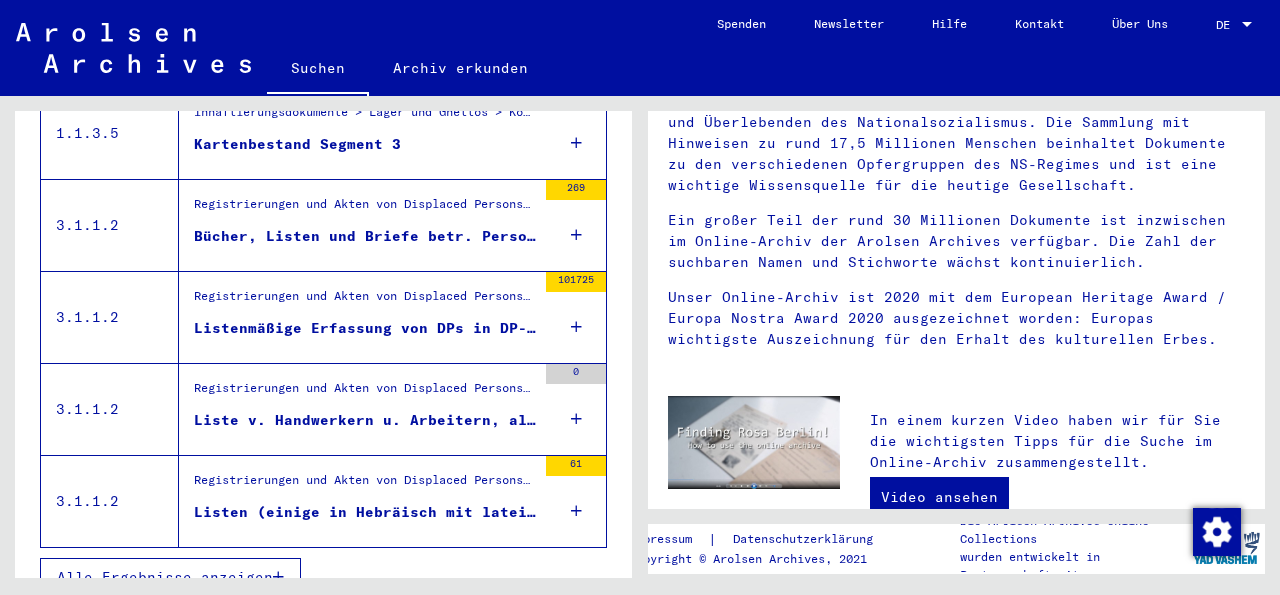 click at bounding box center (278, 577) 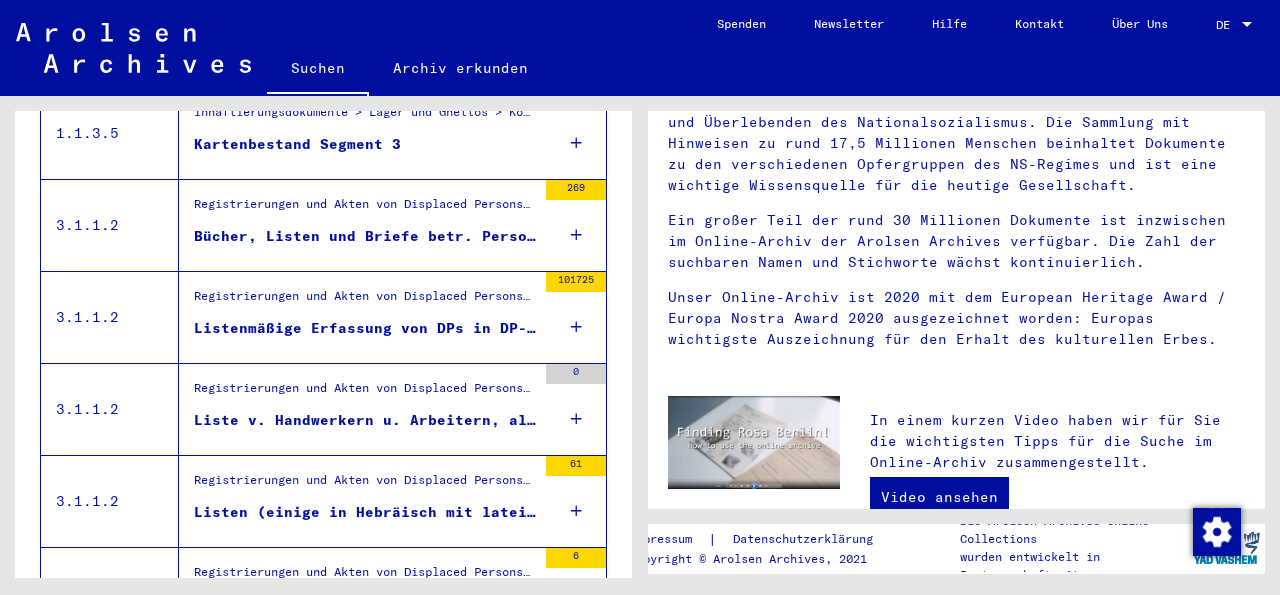 scroll, scrollTop: 537, scrollLeft: 0, axis: vertical 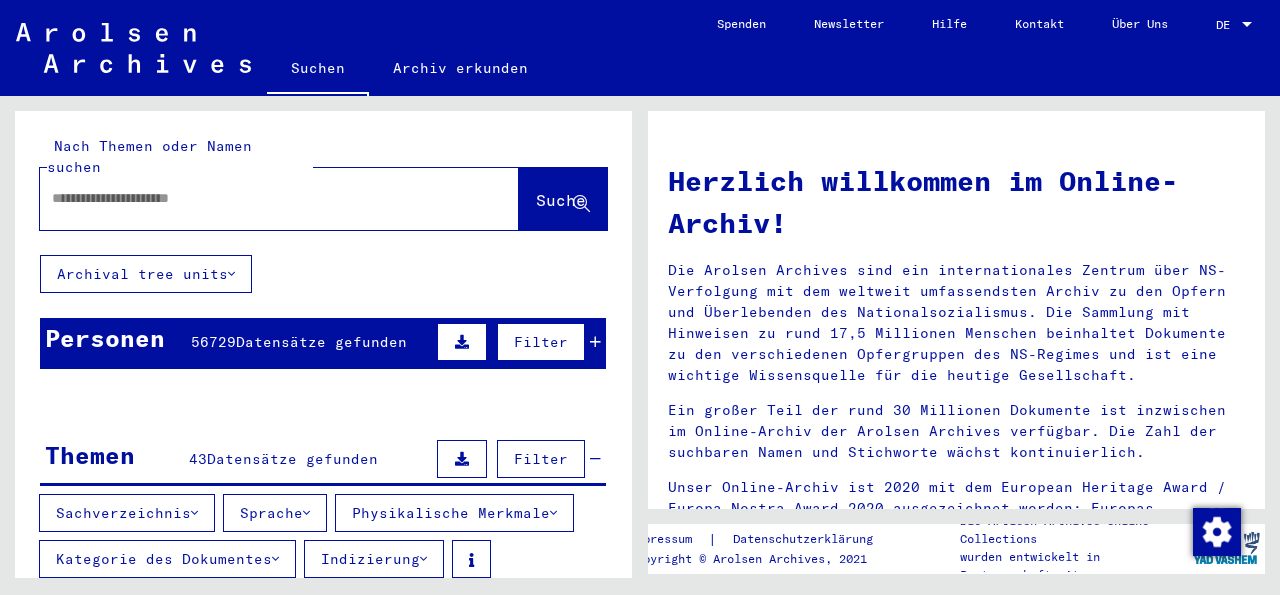 click at bounding box center (241, 198) 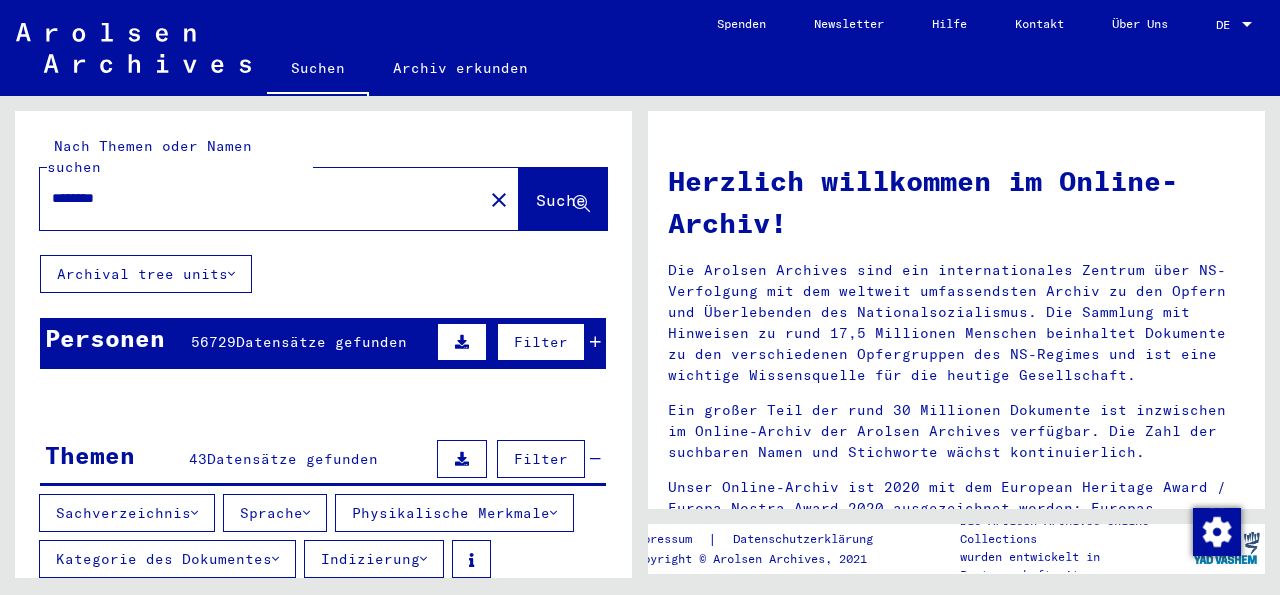 type on "*******" 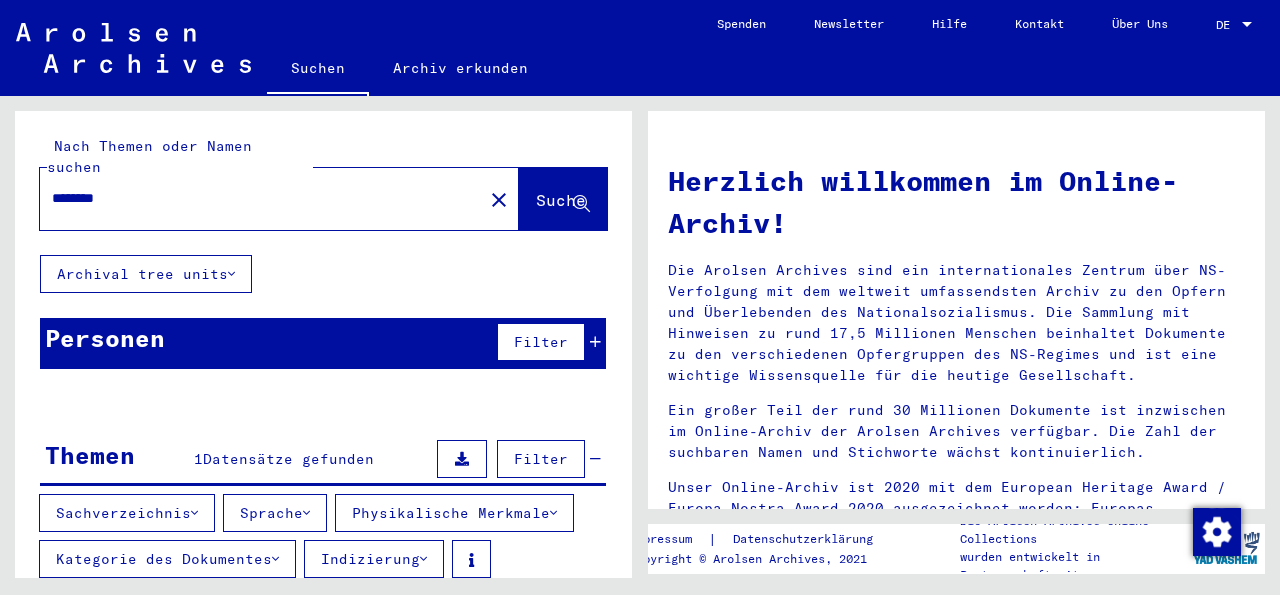 click on "Datensätze gefunden" at bounding box center (288, 459) 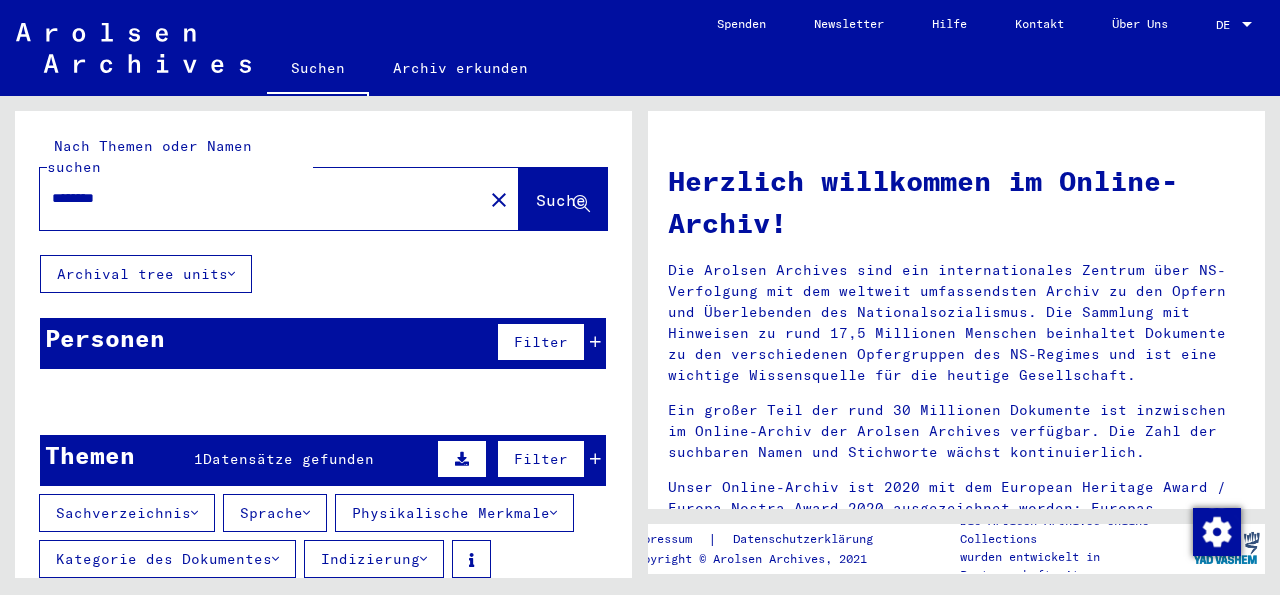 scroll, scrollTop: 152, scrollLeft: 0, axis: vertical 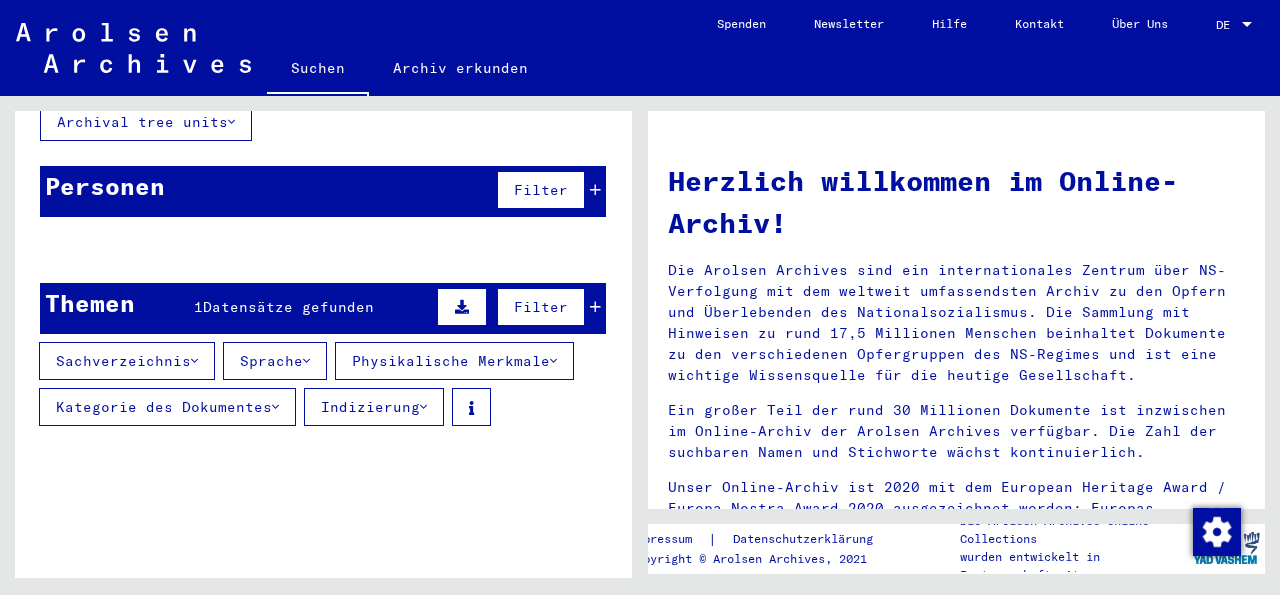 click on "Datensätze gefunden" at bounding box center [288, 307] 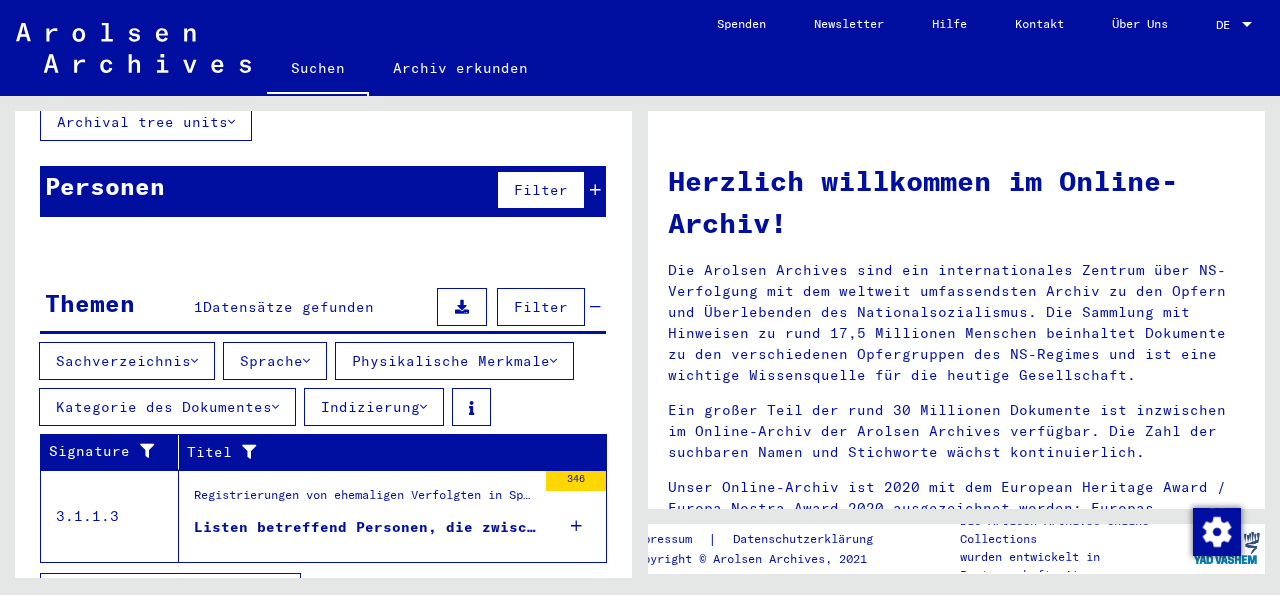 click on "Listen betreffend Personen, die zwischen 1944/45 durch Spanien reisten      oder dort lebten. Einige scheinen keine Juden zu sein. Viele Namen sind      doppelt aufgeführt. ..." at bounding box center [365, 527] 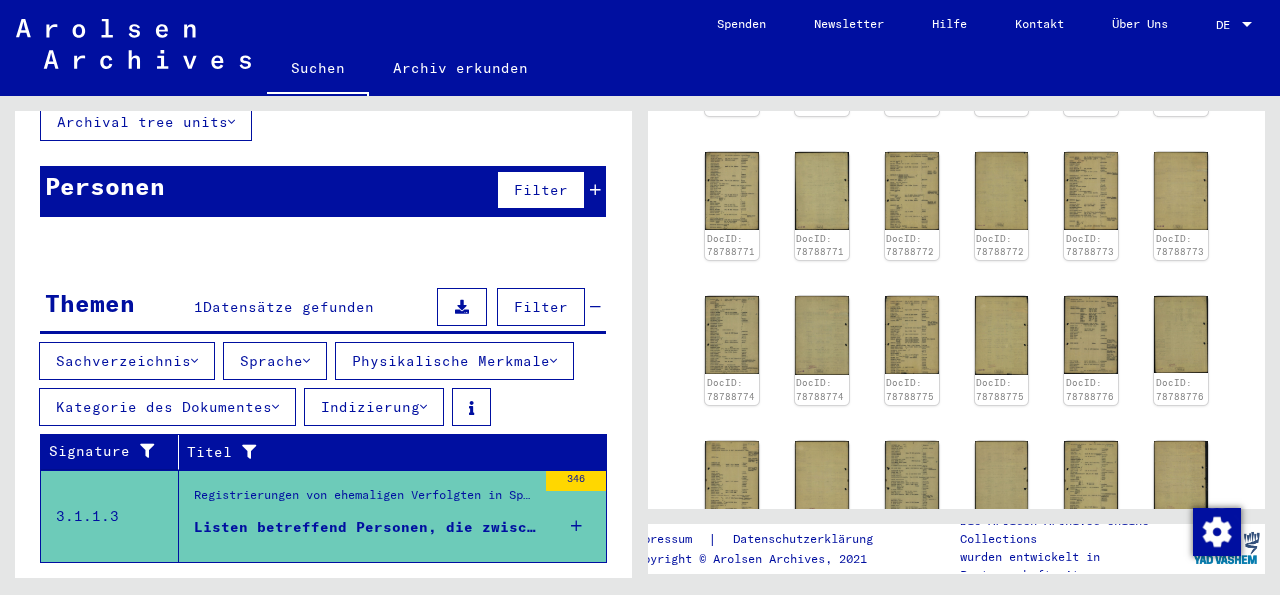 scroll, scrollTop: 0, scrollLeft: 0, axis: both 